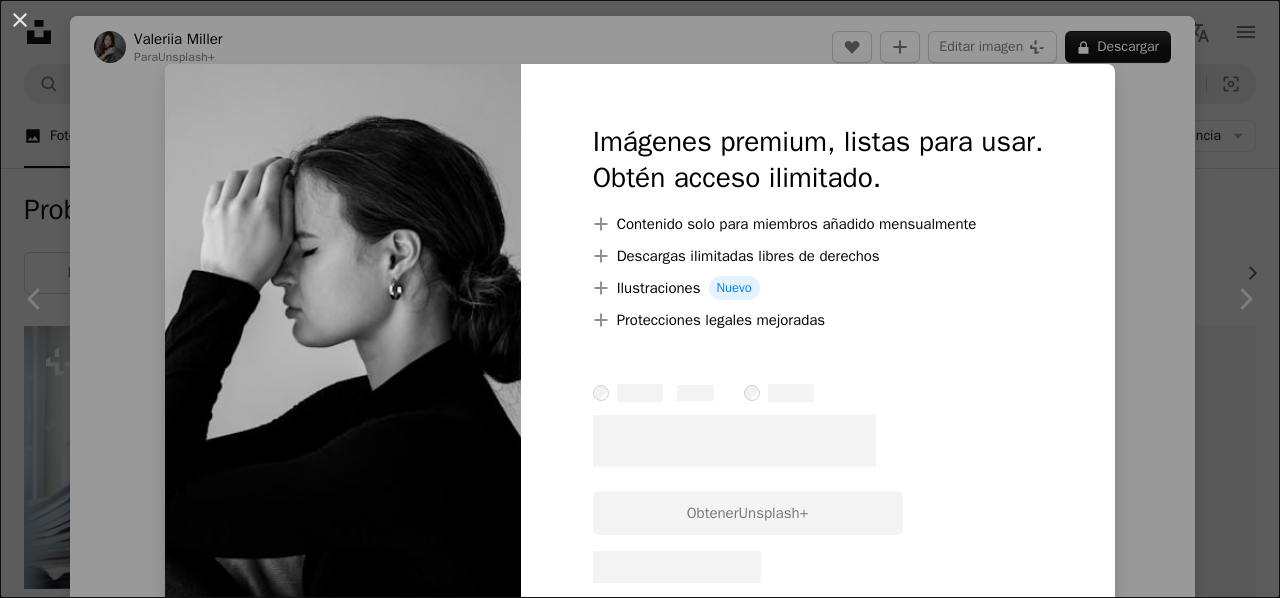 scroll, scrollTop: 12698, scrollLeft: 0, axis: vertical 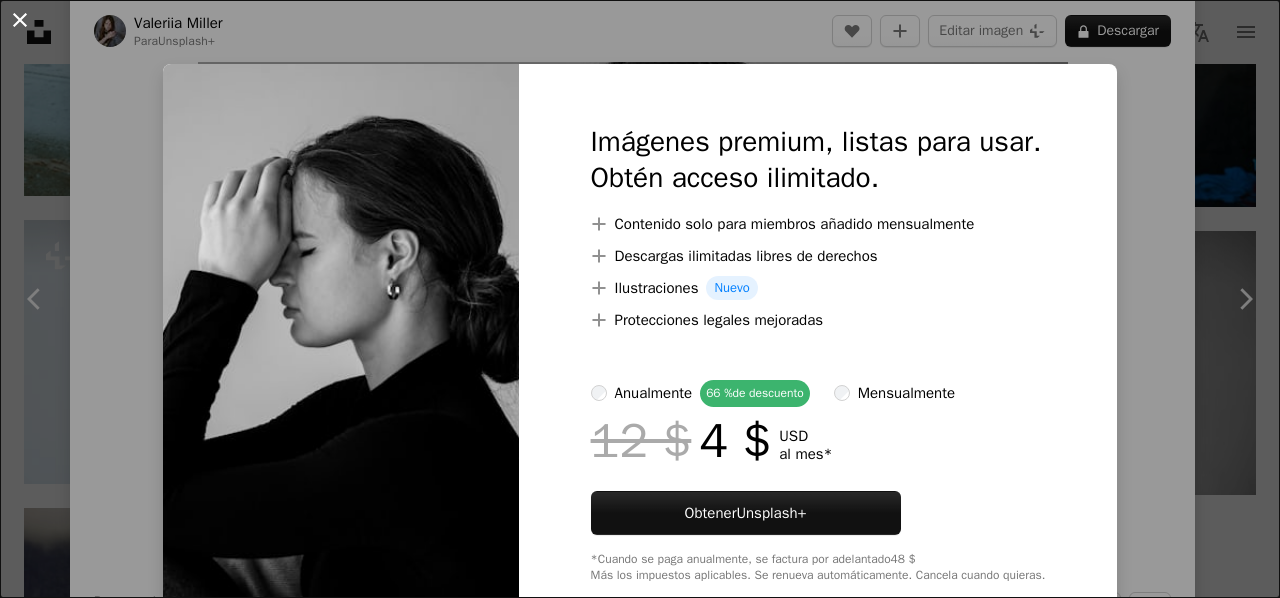 click on "An X shape" at bounding box center [20, 20] 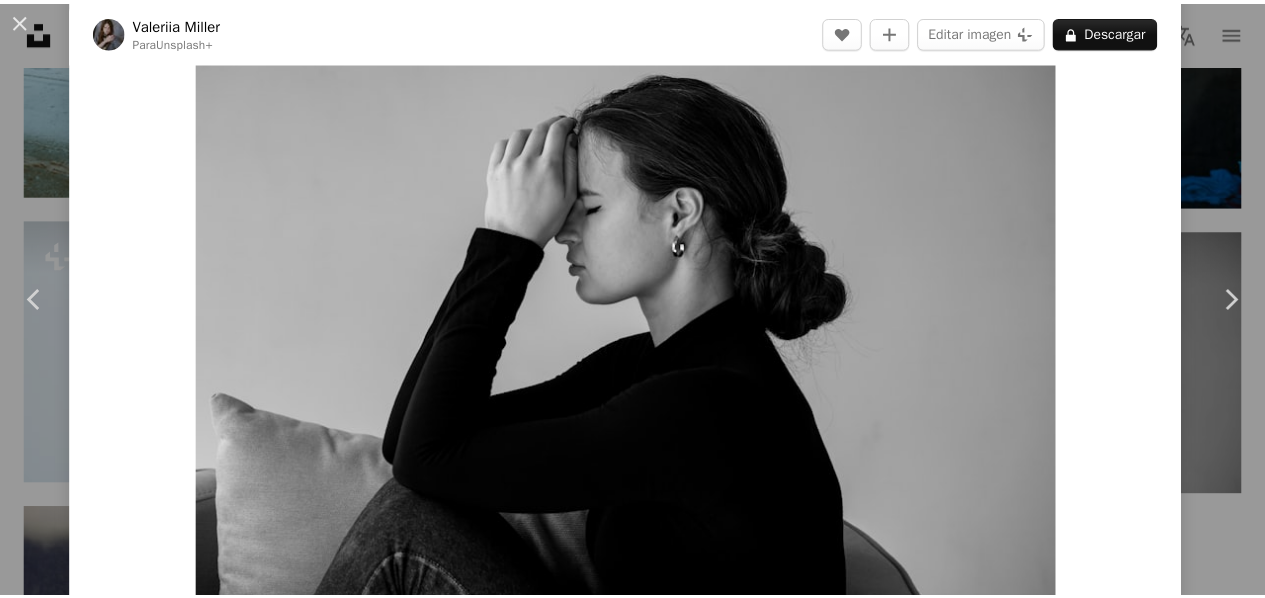 scroll, scrollTop: 100, scrollLeft: 0, axis: vertical 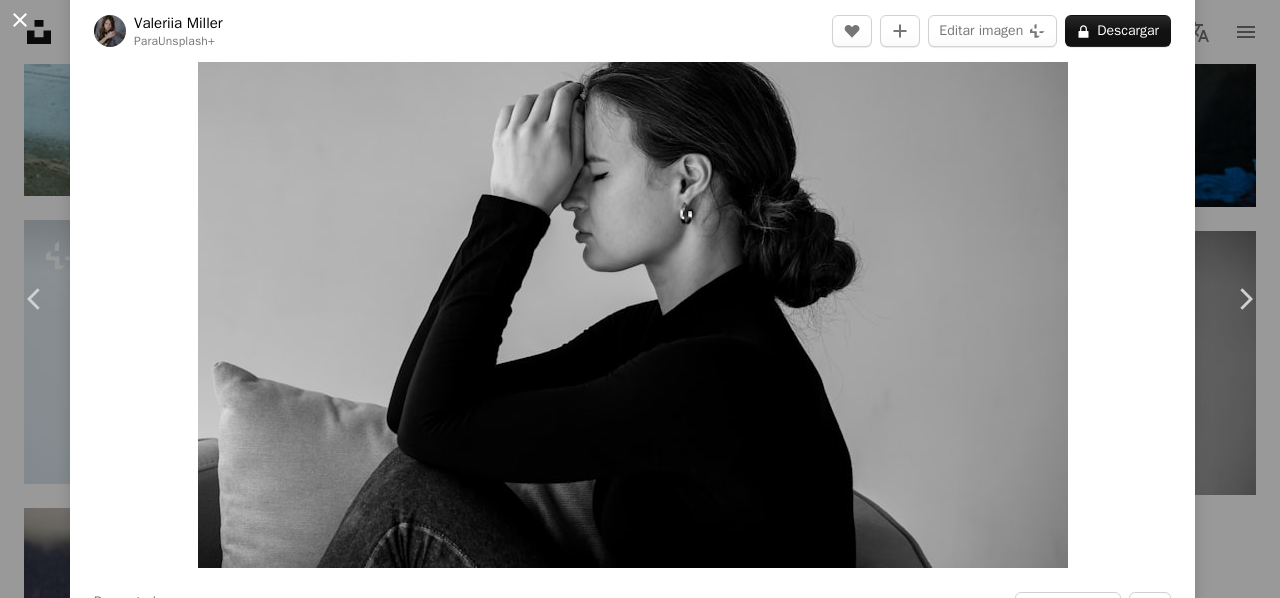 click on "An X shape" at bounding box center [20, 20] 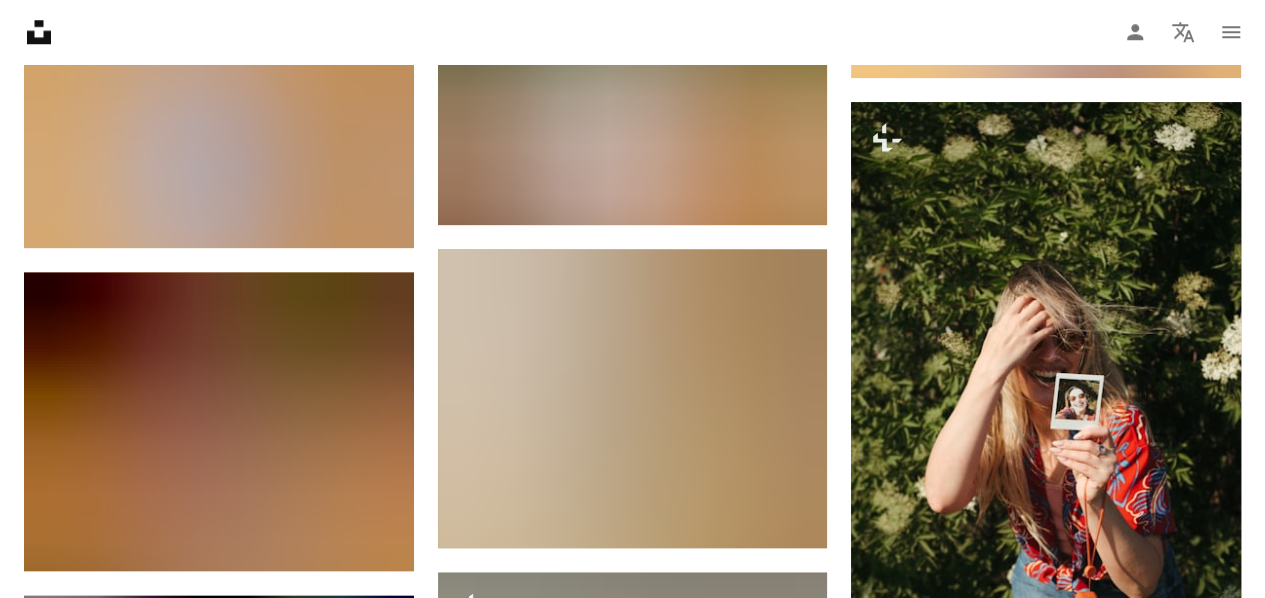 scroll, scrollTop: 31898, scrollLeft: 0, axis: vertical 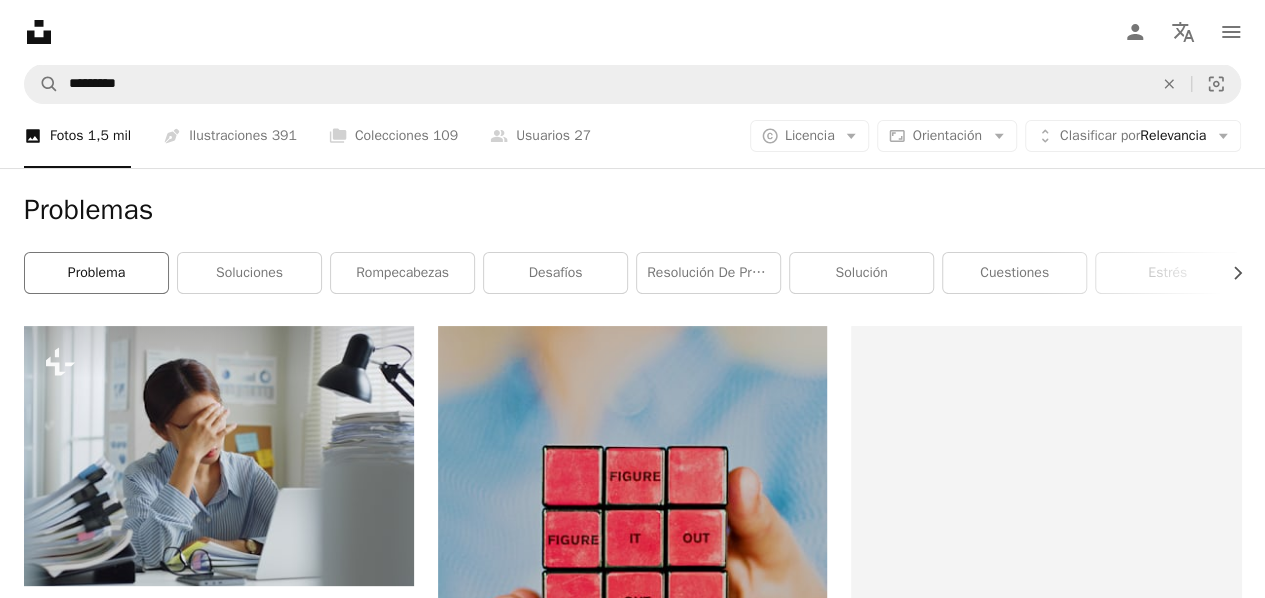 click on "problema" at bounding box center (96, 273) 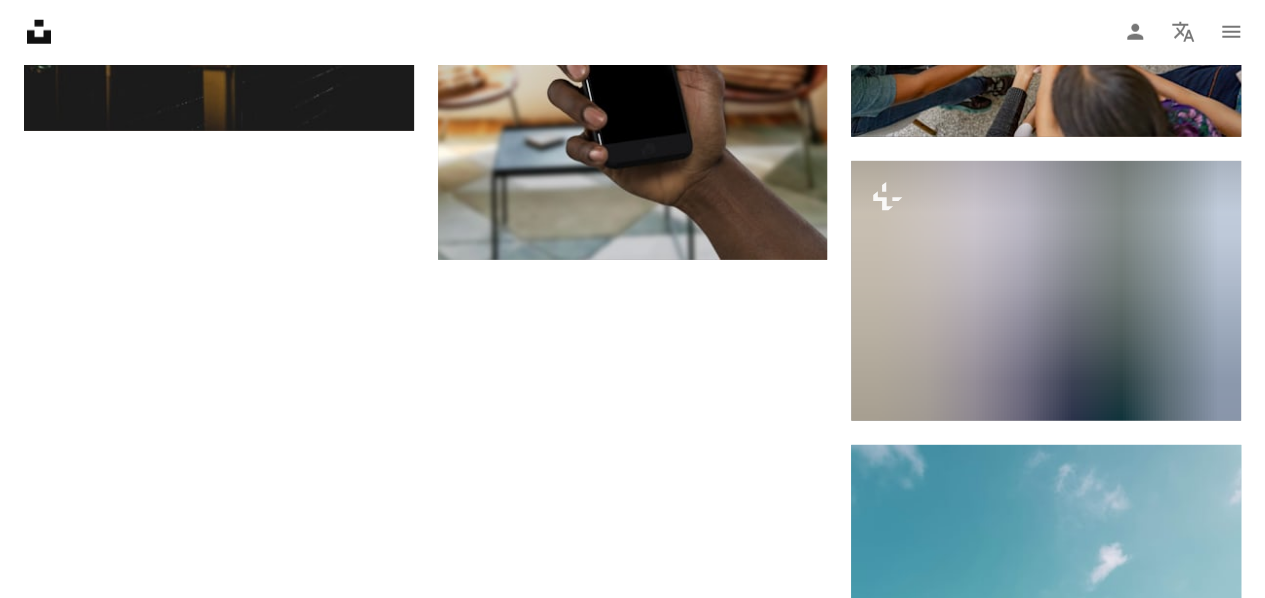 scroll, scrollTop: 3200, scrollLeft: 0, axis: vertical 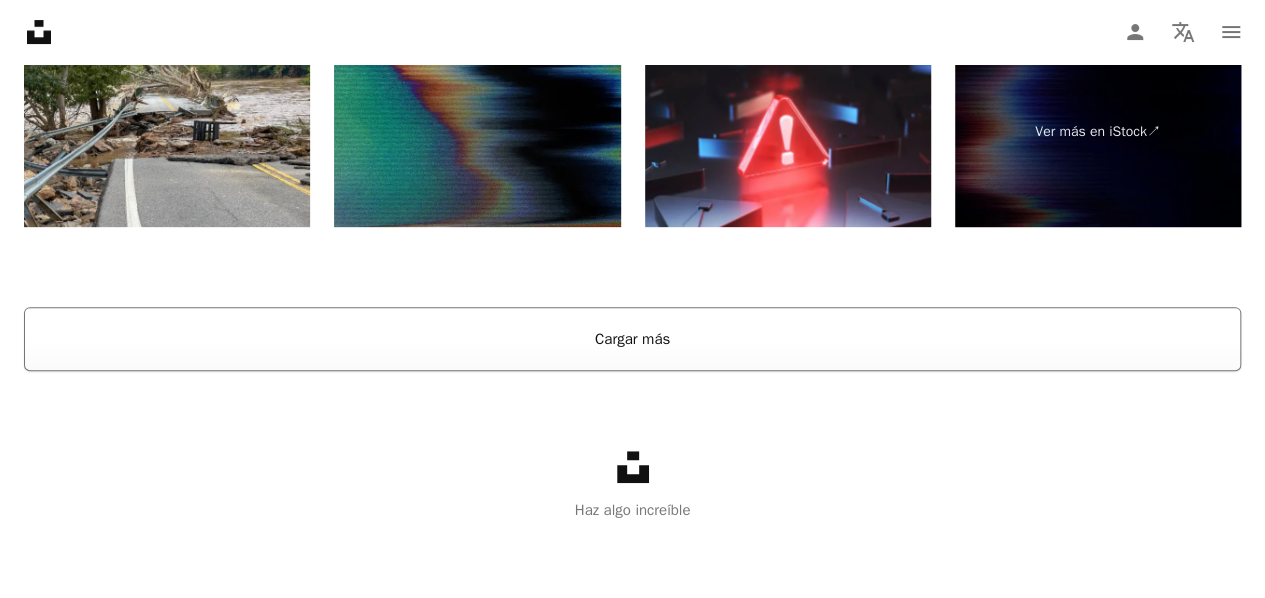 click on "Cargar más" at bounding box center [632, 339] 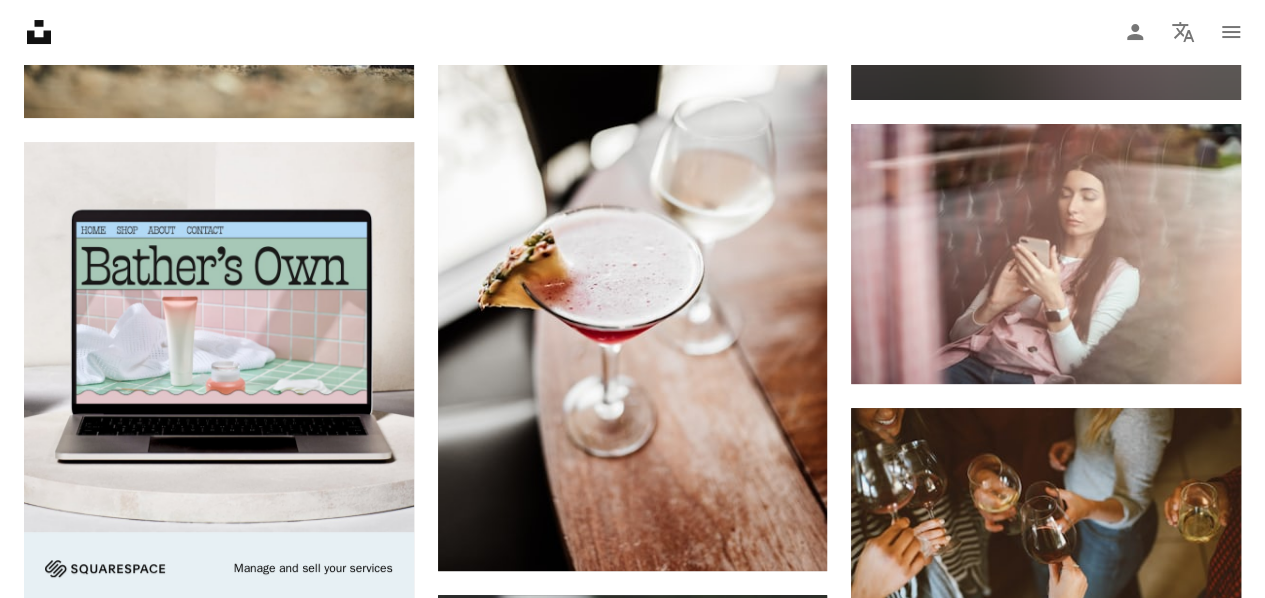 scroll, scrollTop: 3865, scrollLeft: 0, axis: vertical 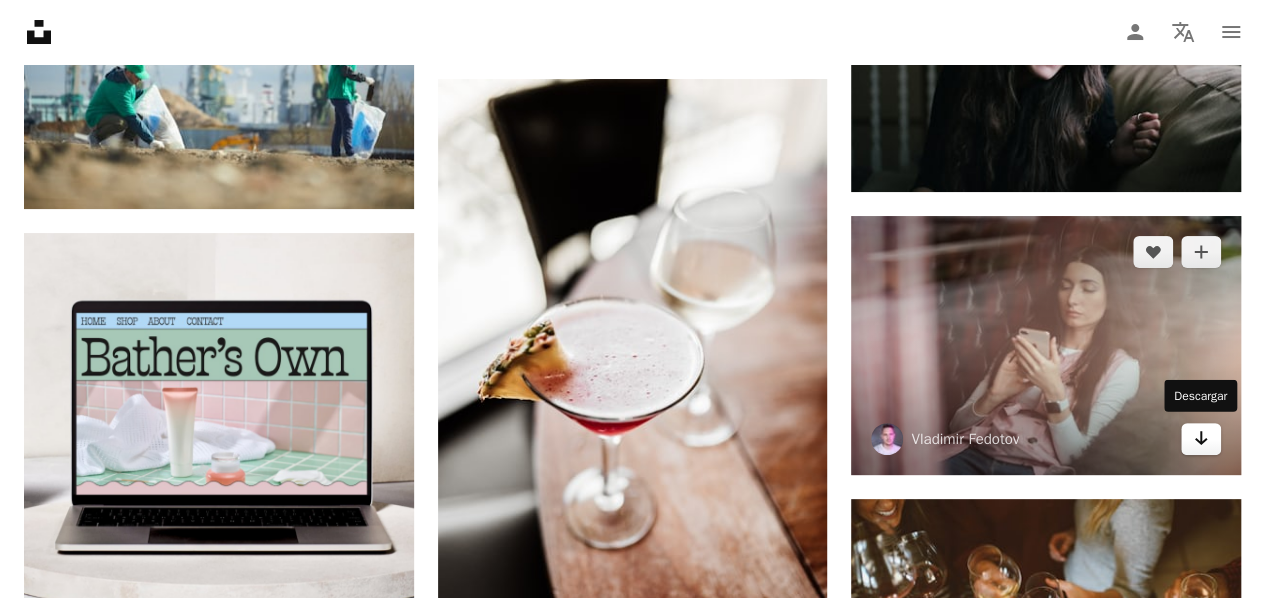 click on "Arrow pointing down" at bounding box center (1201, 439) 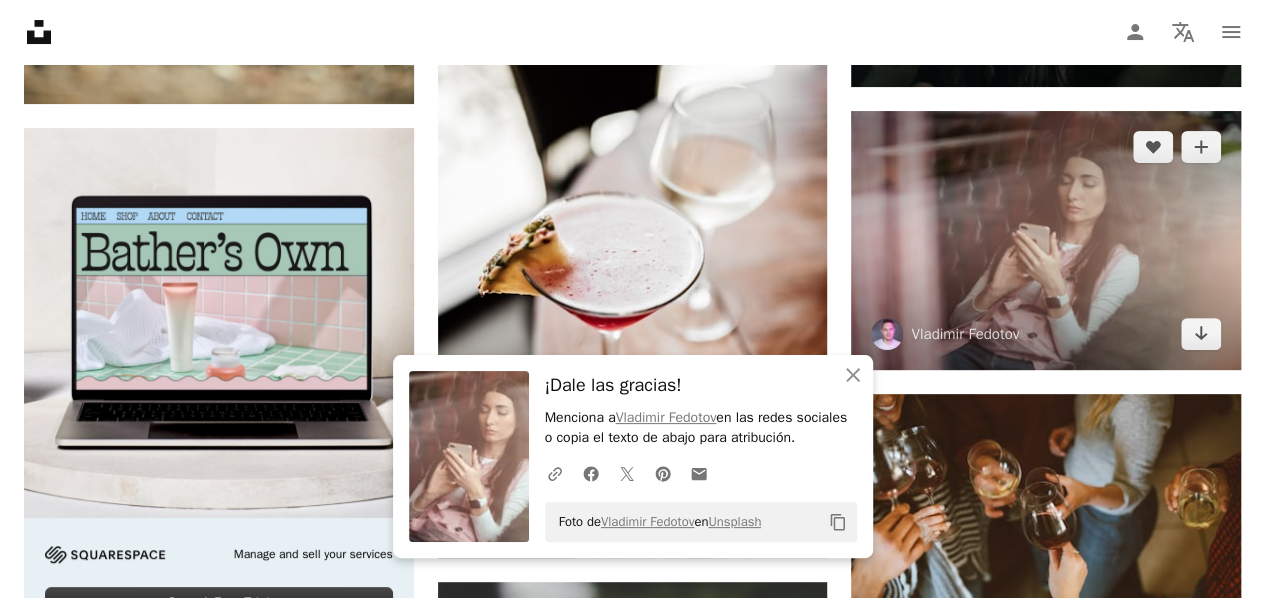 scroll, scrollTop: 4265, scrollLeft: 0, axis: vertical 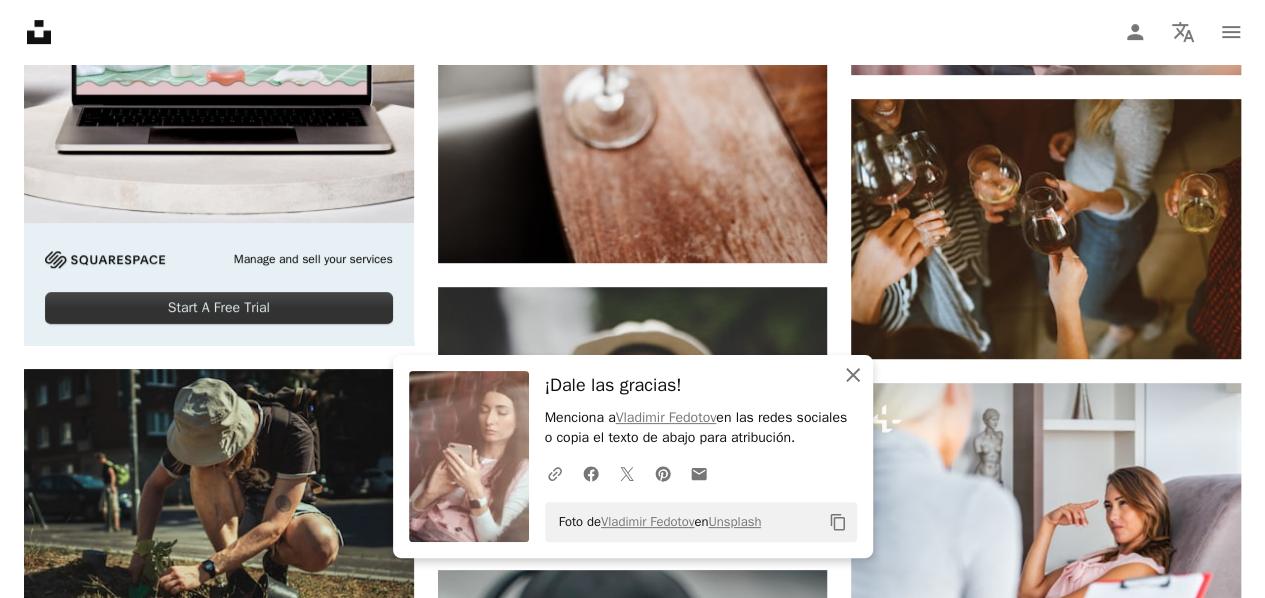 click 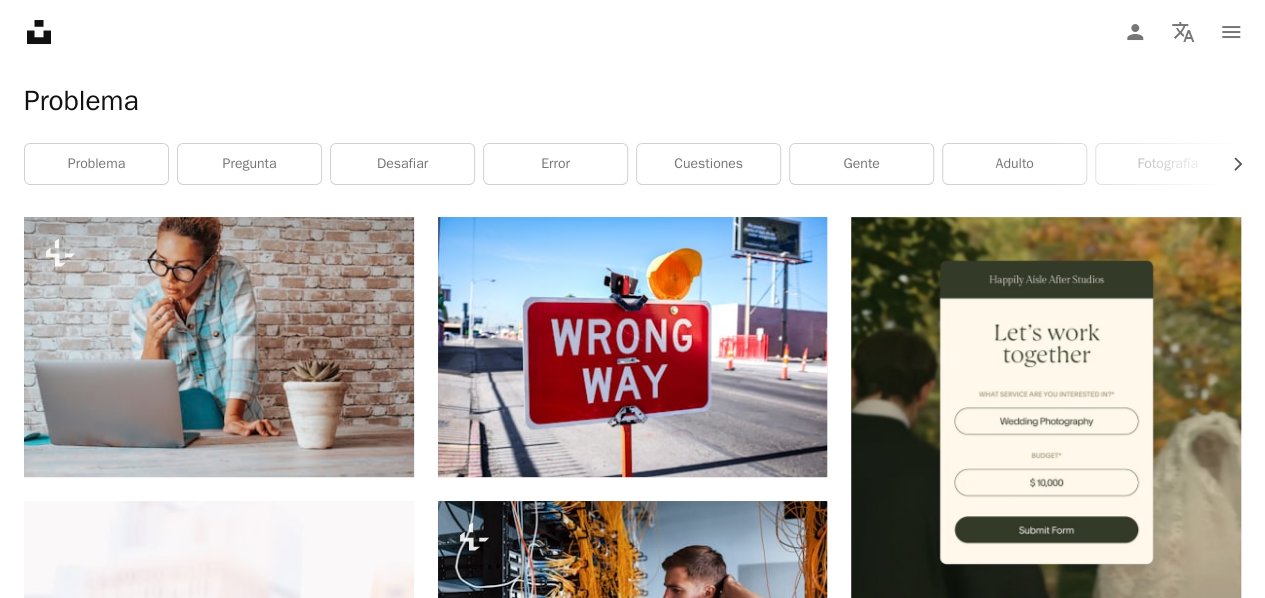scroll, scrollTop: 0, scrollLeft: 0, axis: both 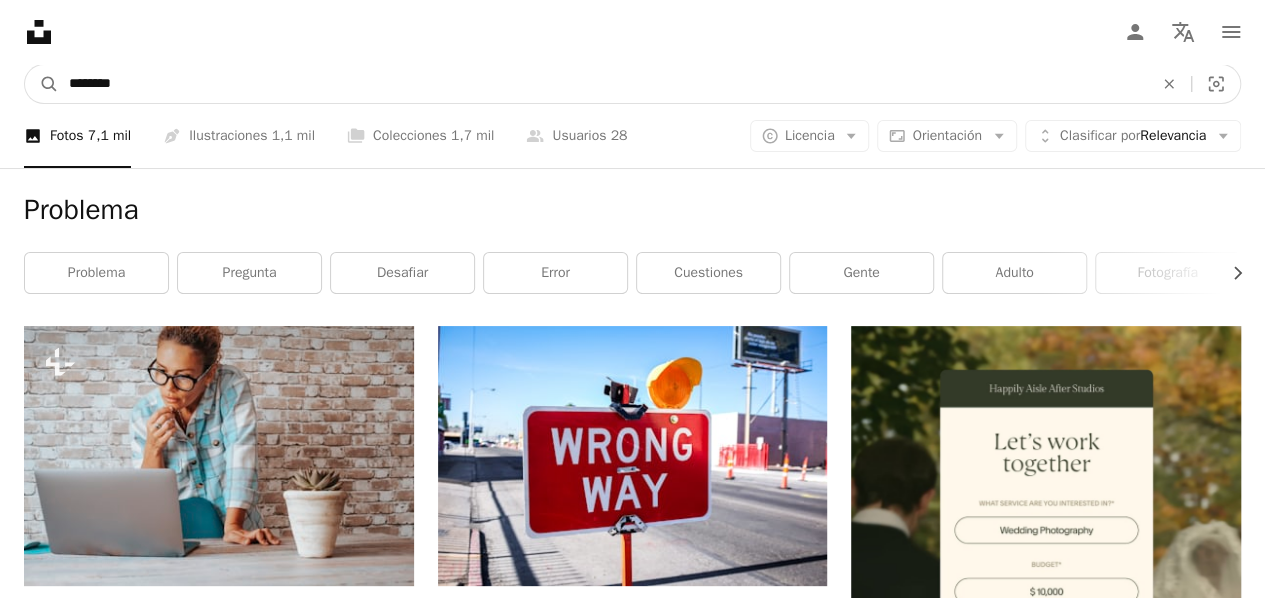 drag, startPoint x: 148, startPoint y: 83, endPoint x: 2, endPoint y: 82, distance: 146.00342 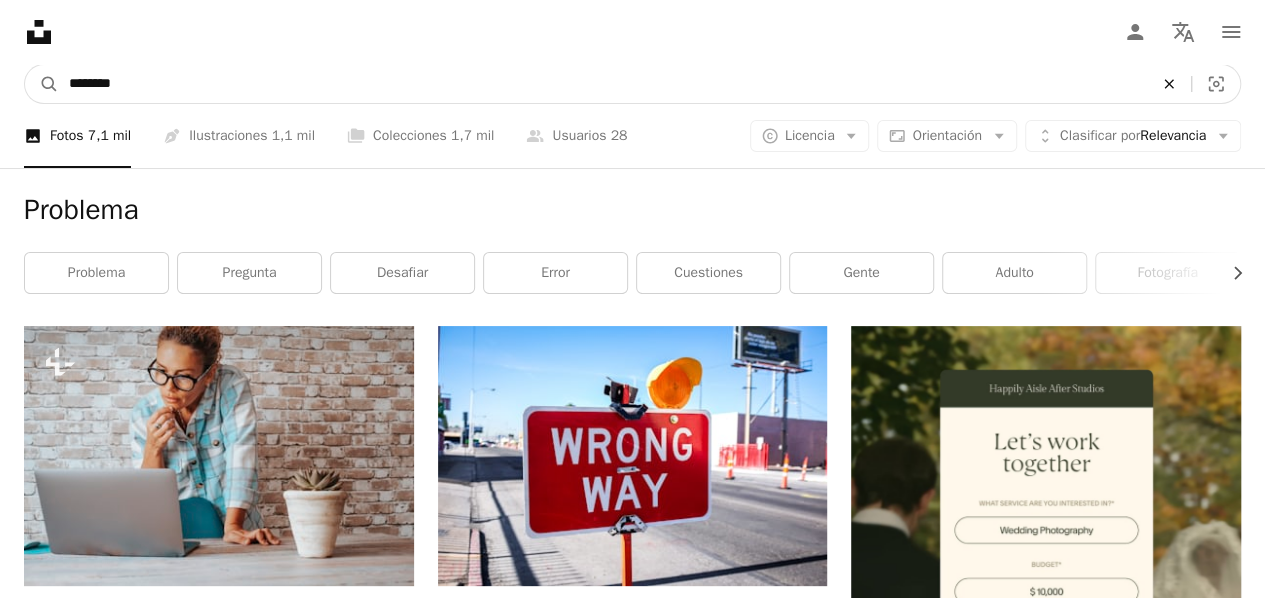 click 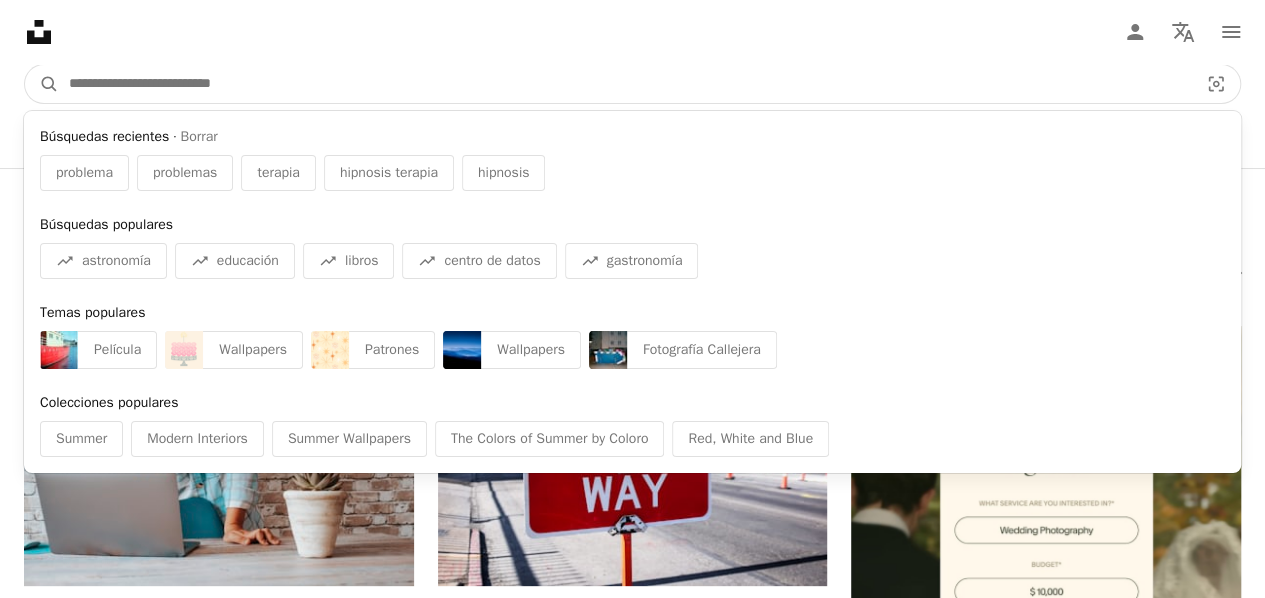 drag, startPoint x: 97, startPoint y: 80, endPoint x: 111, endPoint y: 98, distance: 22.803509 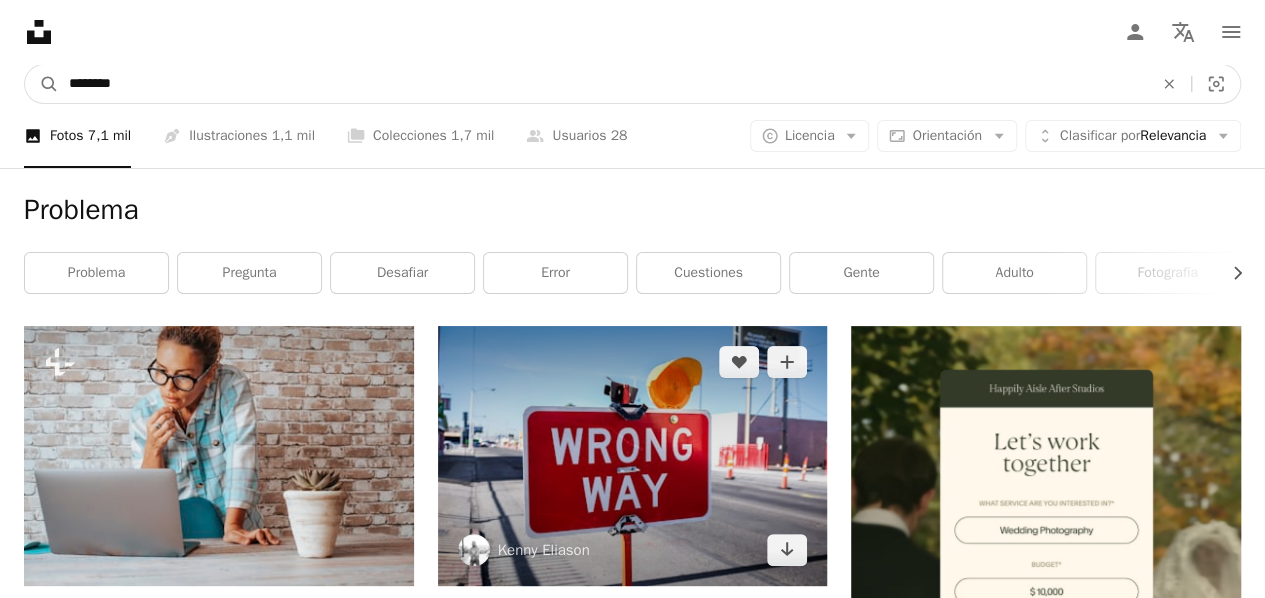 type on "********" 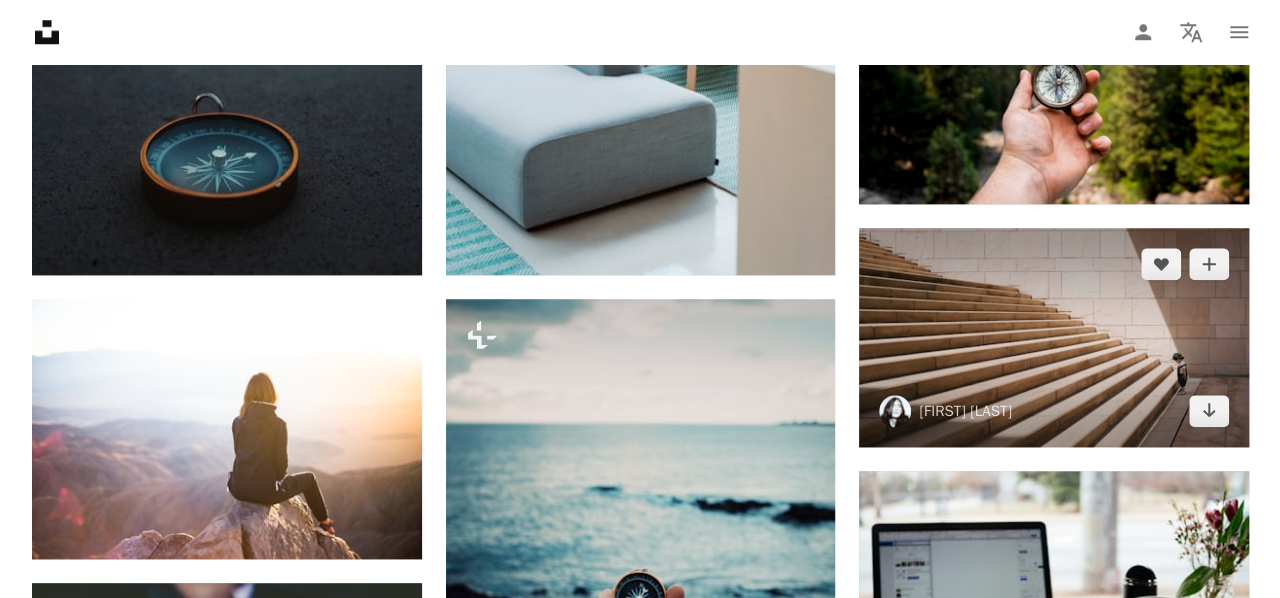scroll, scrollTop: 900, scrollLeft: 0, axis: vertical 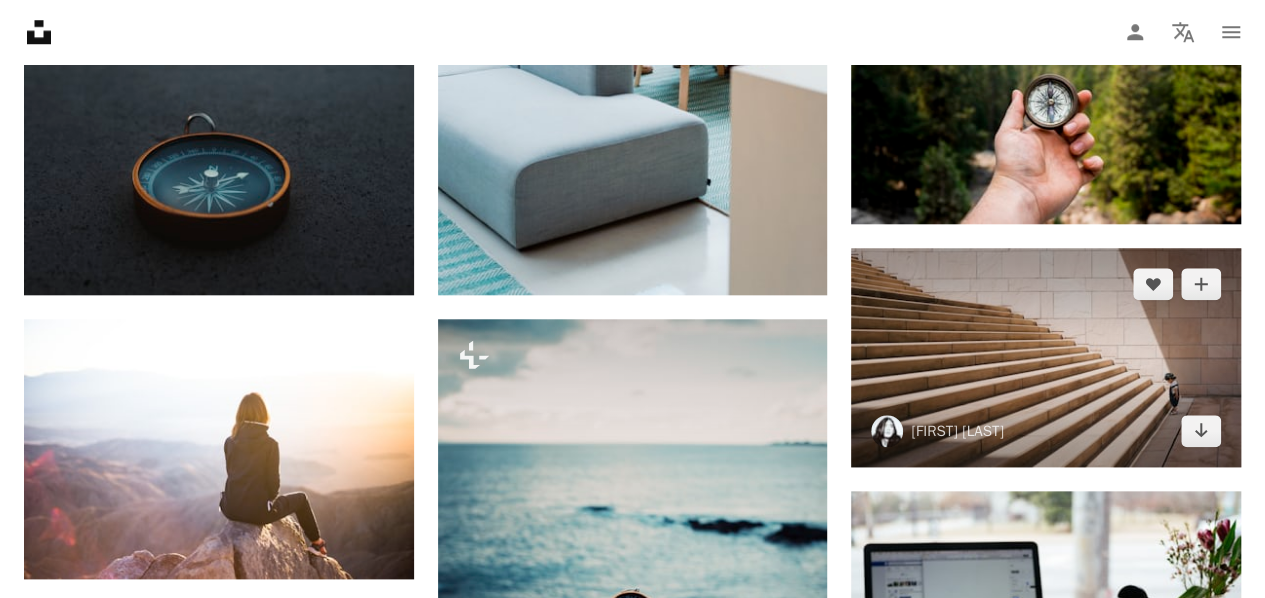 click at bounding box center [1046, 357] 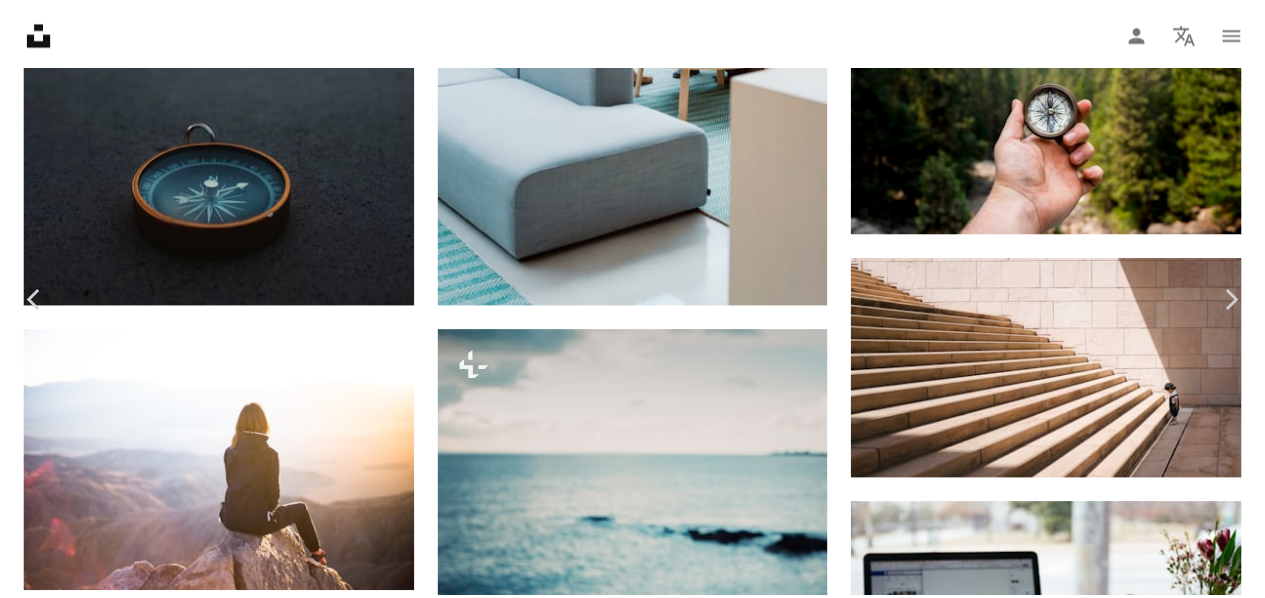 scroll, scrollTop: 100, scrollLeft: 0, axis: vertical 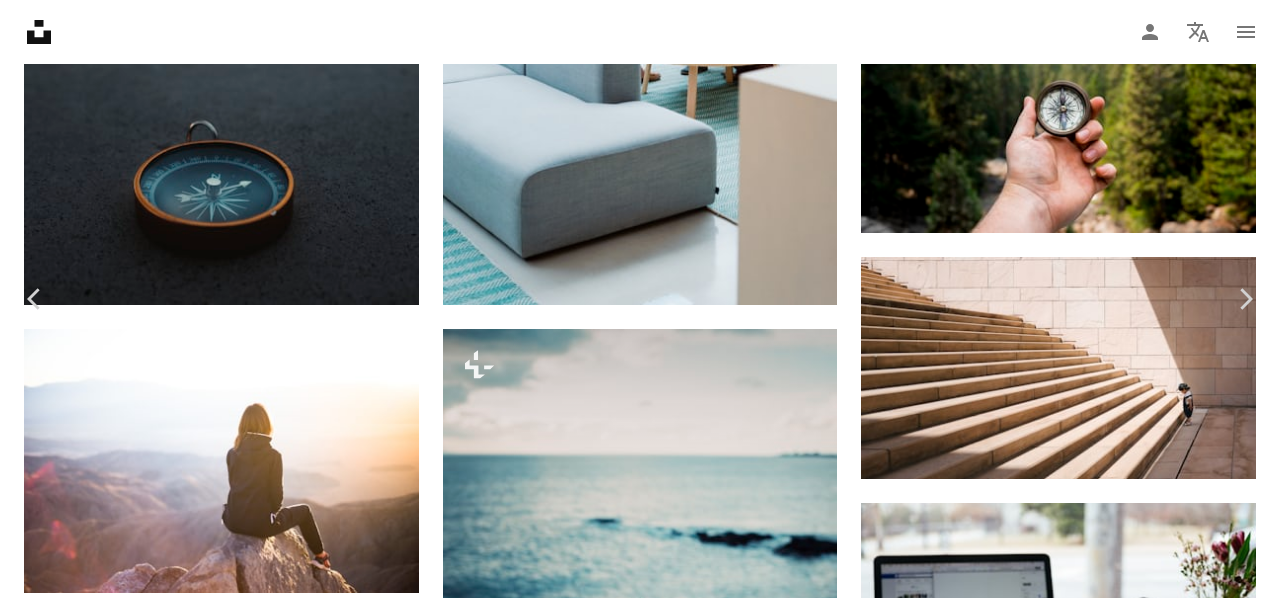 click on "An X shape Chevron left Chevron right [PERSON] [PERSON] A heart A plus sign Editar imagen   Plus sign for Unsplash+ Descargar gratis Chevron down Zoom in Visualizaciones 36.689.136 Descargas 429.323 Presentado en Fotos ,  Espiritualidad A forward-right arrow Compartir Info icon Información More Actions A map marker [LOCATION], [COUNTRY] Calendar outlined Publicado el  [DATE] Camera LEICA CAMERA AG, LEICA Q (Typ 116) Safety Uso gratuito bajo la  Licencia Unsplash papel tapiz arquitectura pared pensamiento arena mármol marrón sol escama empezar ladrillo escalera contraste bebé ascensión avistaje Observando fondo negocio Japón Imágenes gratuitas Explora imágenes premium relacionadas en iStock  |  Ahorra un 20 % con el código UNSPLASH20 Ver más en iStock  ↗ Imágenes relacionadas A heart A plus sign [PERSON] Arrow pointing down Plus sign for Unsplash+ A heart A plus sign [PERSON] Para  Unsplash+ A lock   Descargar A heart A plus sign [PERSON] Arrow pointing down A heart A heart" at bounding box center (640, 5321) 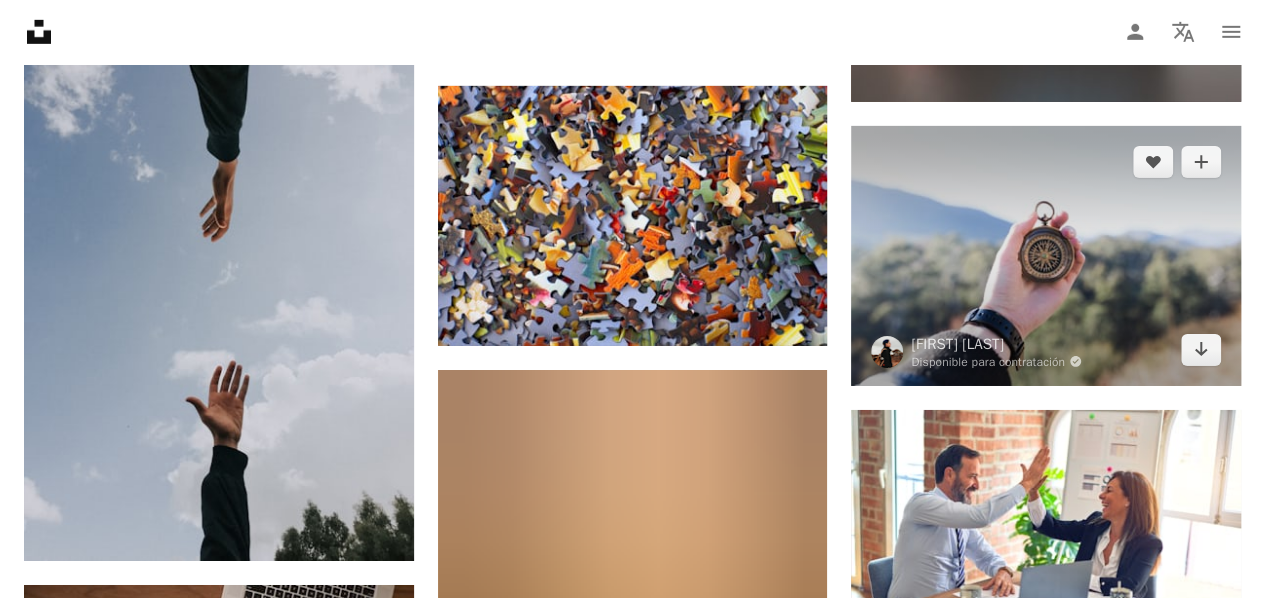 scroll, scrollTop: 3200, scrollLeft: 0, axis: vertical 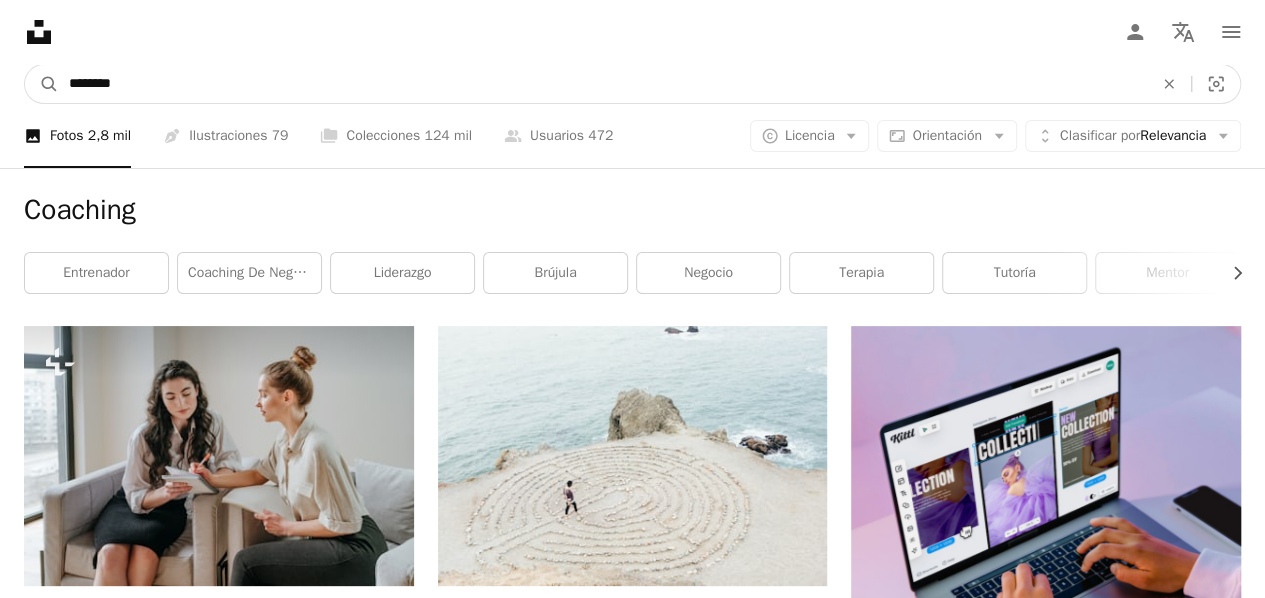 drag, startPoint x: 168, startPoint y: 85, endPoint x: 14, endPoint y: 77, distance: 154.20766 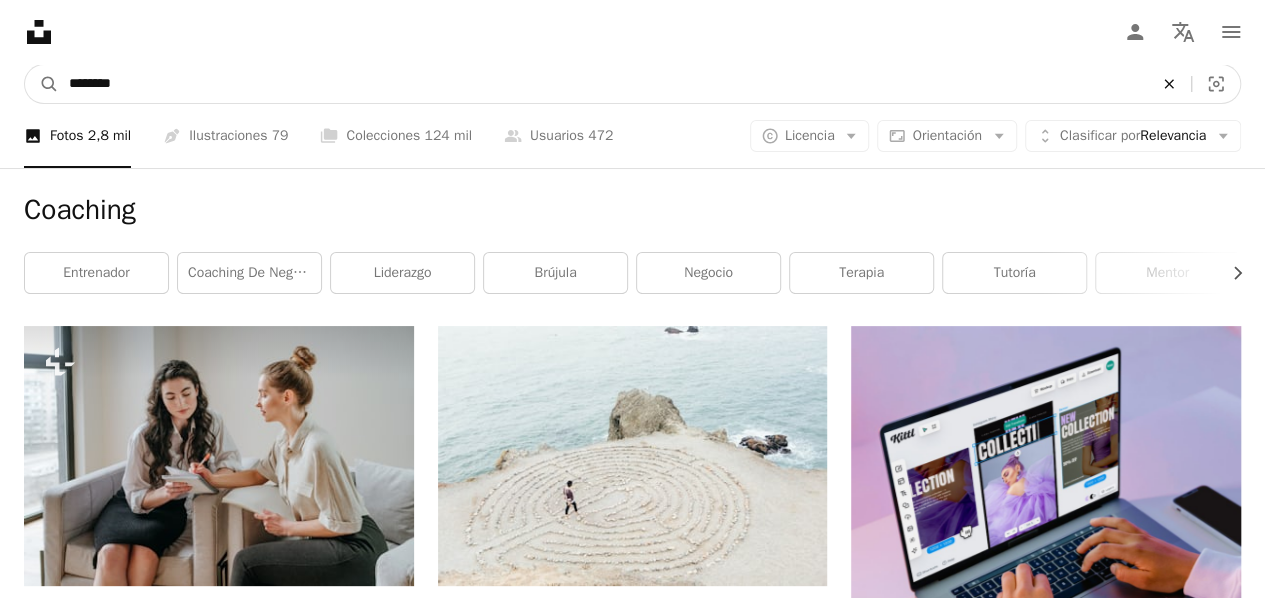 click on "An X shape" 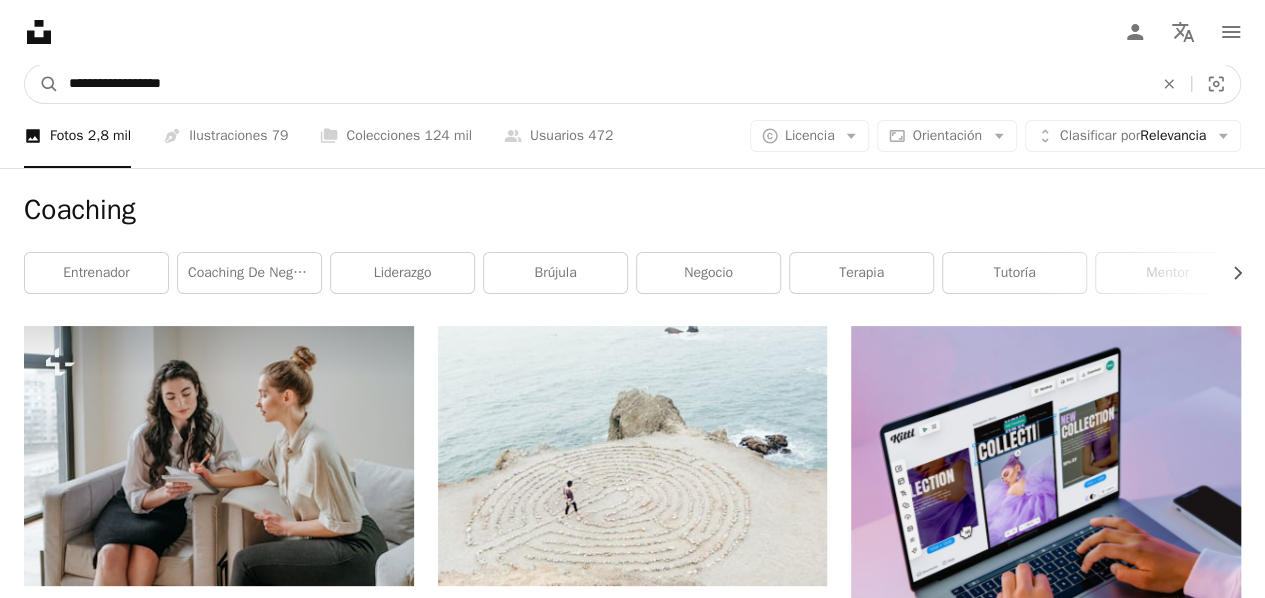 type on "**********" 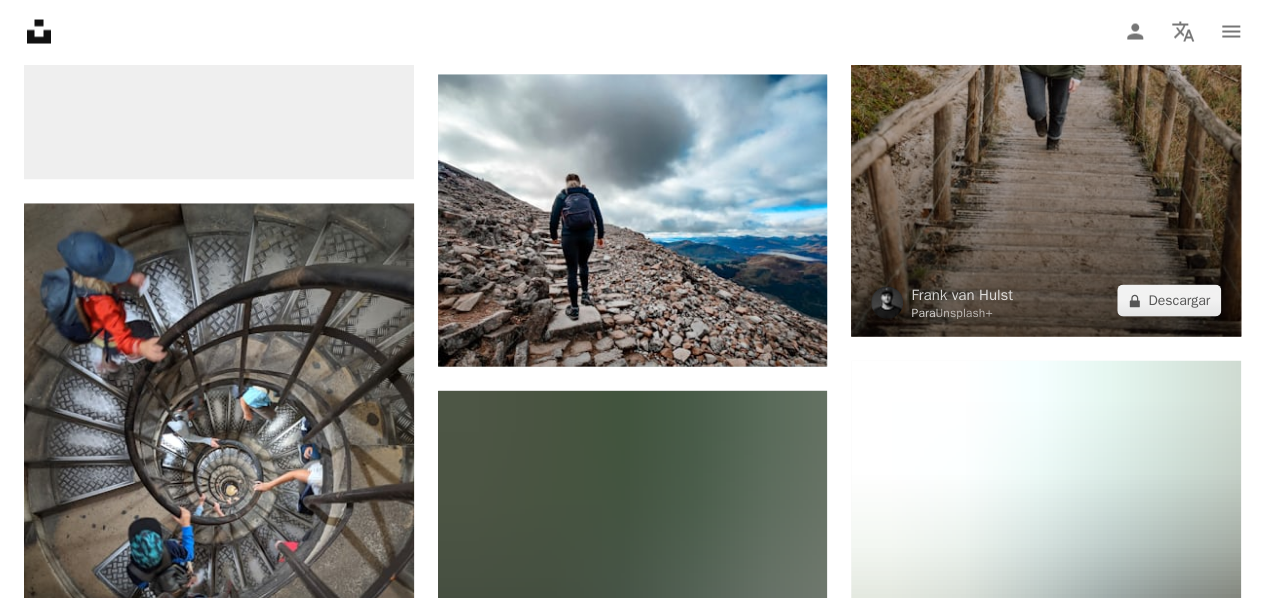 scroll, scrollTop: 2000, scrollLeft: 0, axis: vertical 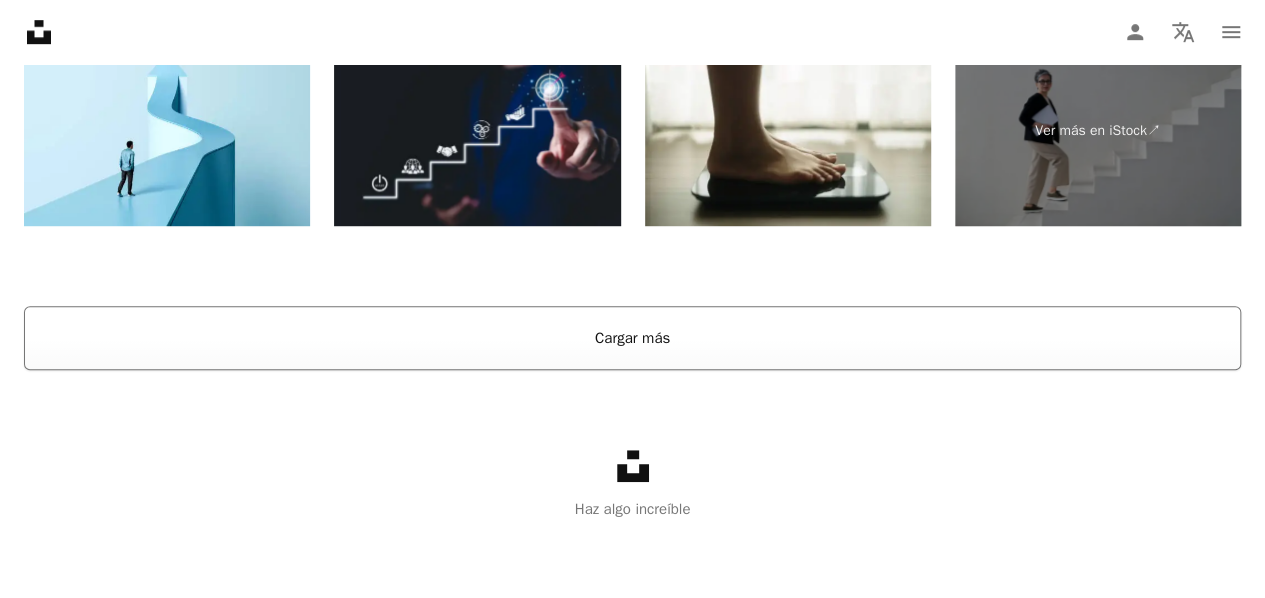 click on "Cargar más" at bounding box center (632, 338) 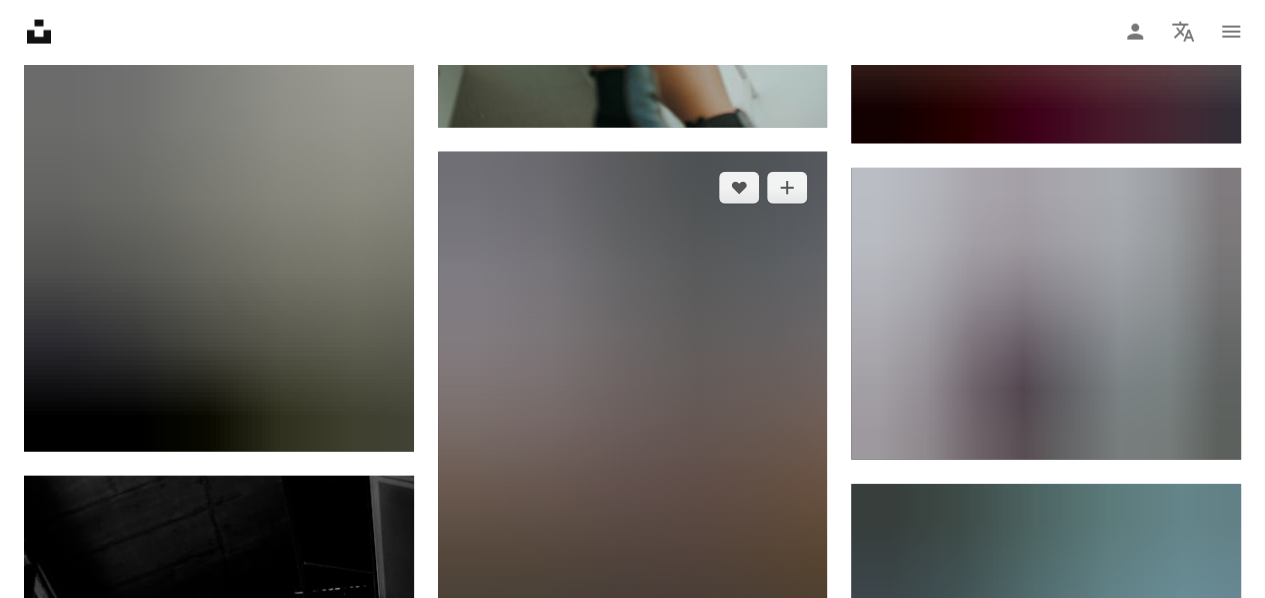 scroll, scrollTop: 28758, scrollLeft: 0, axis: vertical 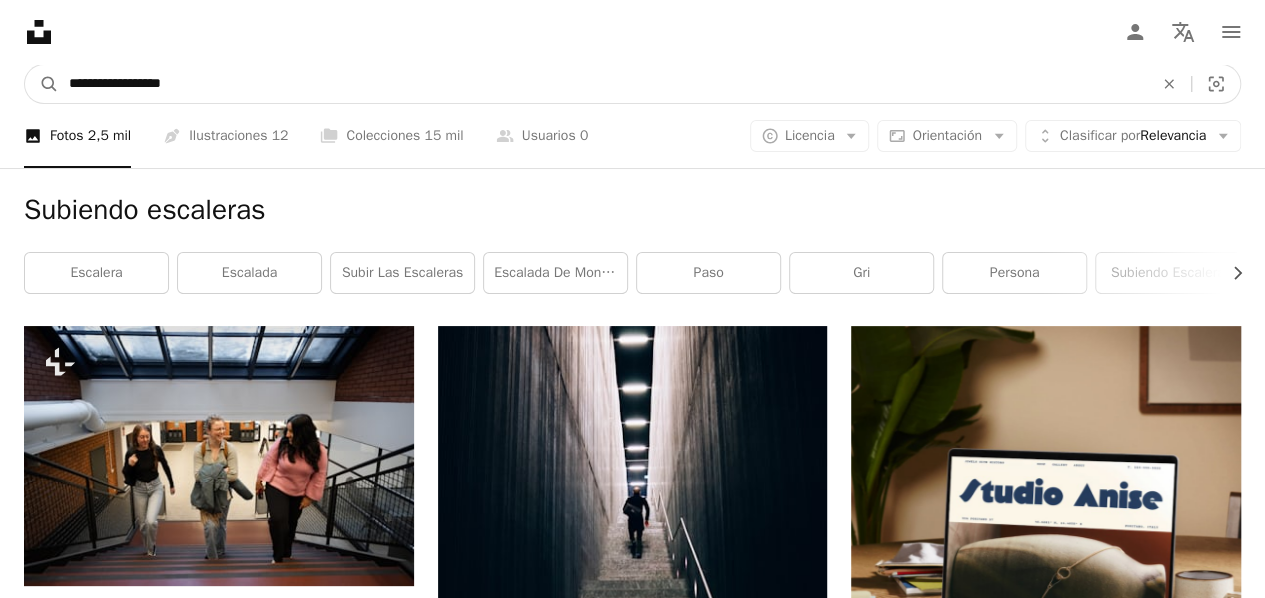 click on "**********" at bounding box center (603, 84) 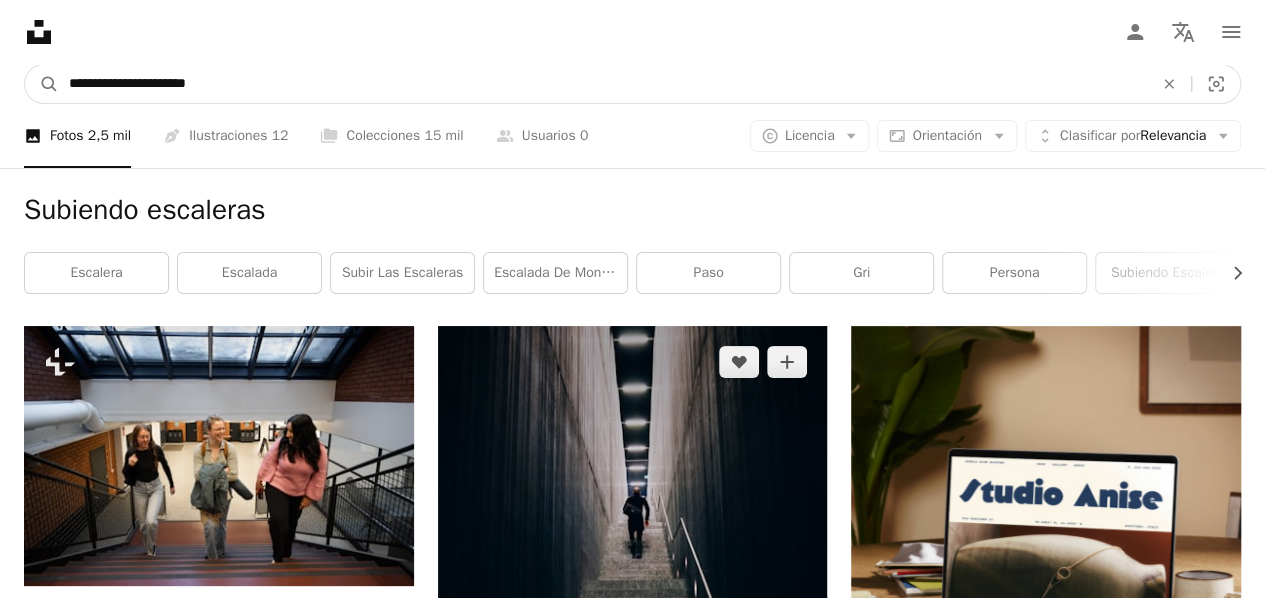 type on "**********" 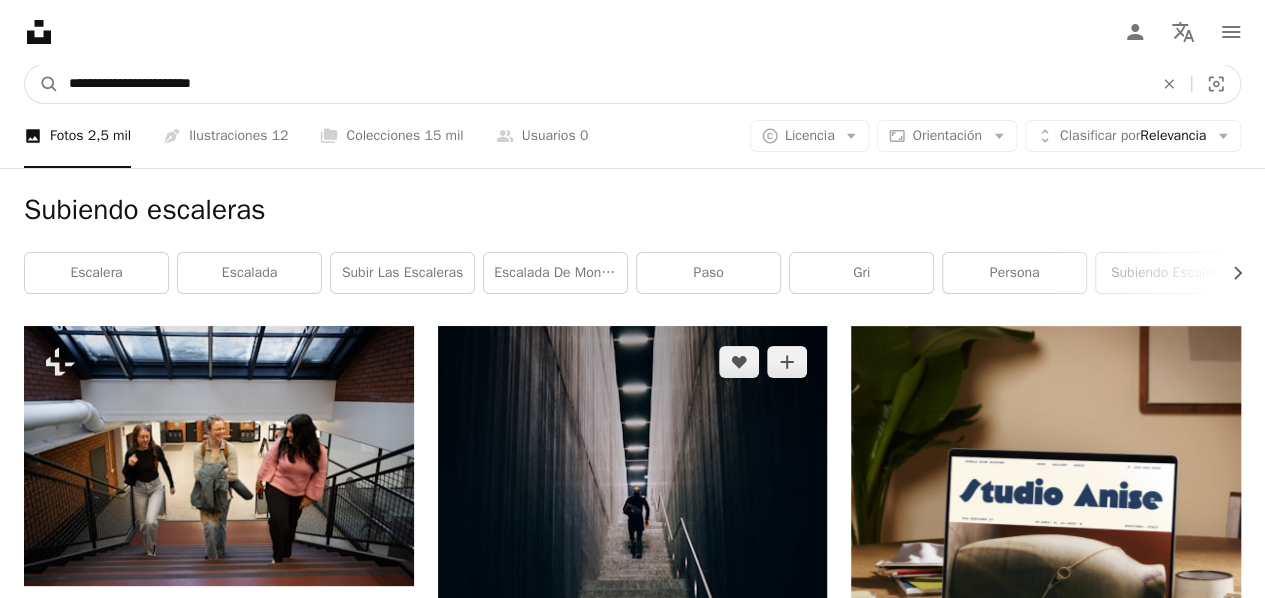 click on "A magnifying glass" at bounding box center [42, 84] 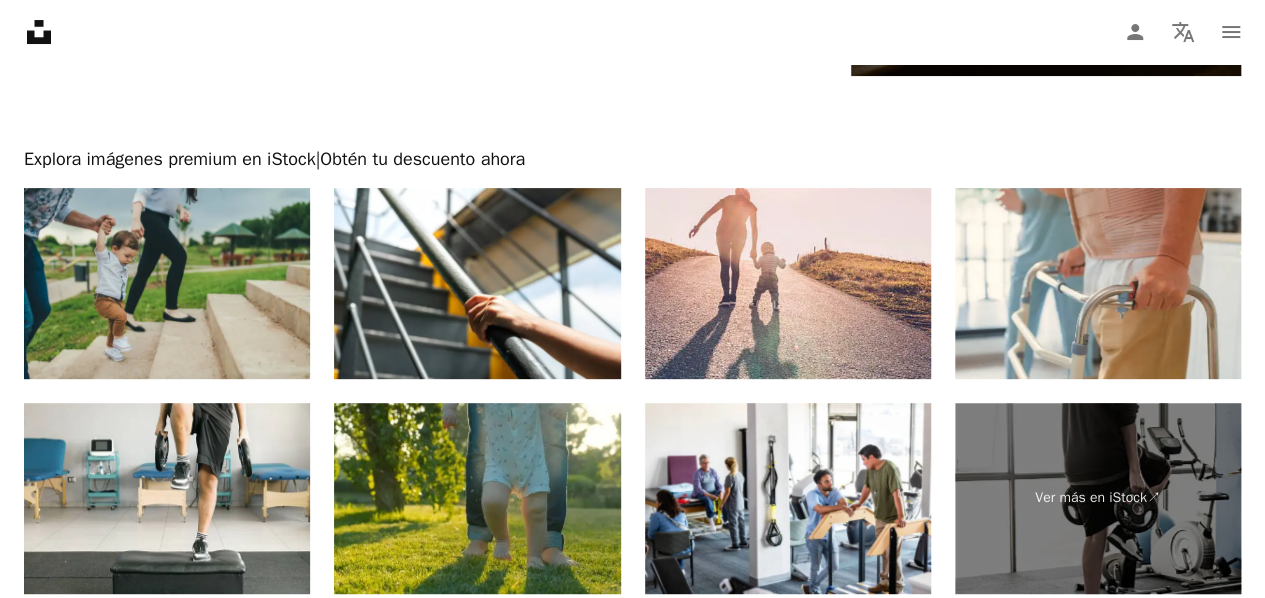 scroll, scrollTop: 4000, scrollLeft: 0, axis: vertical 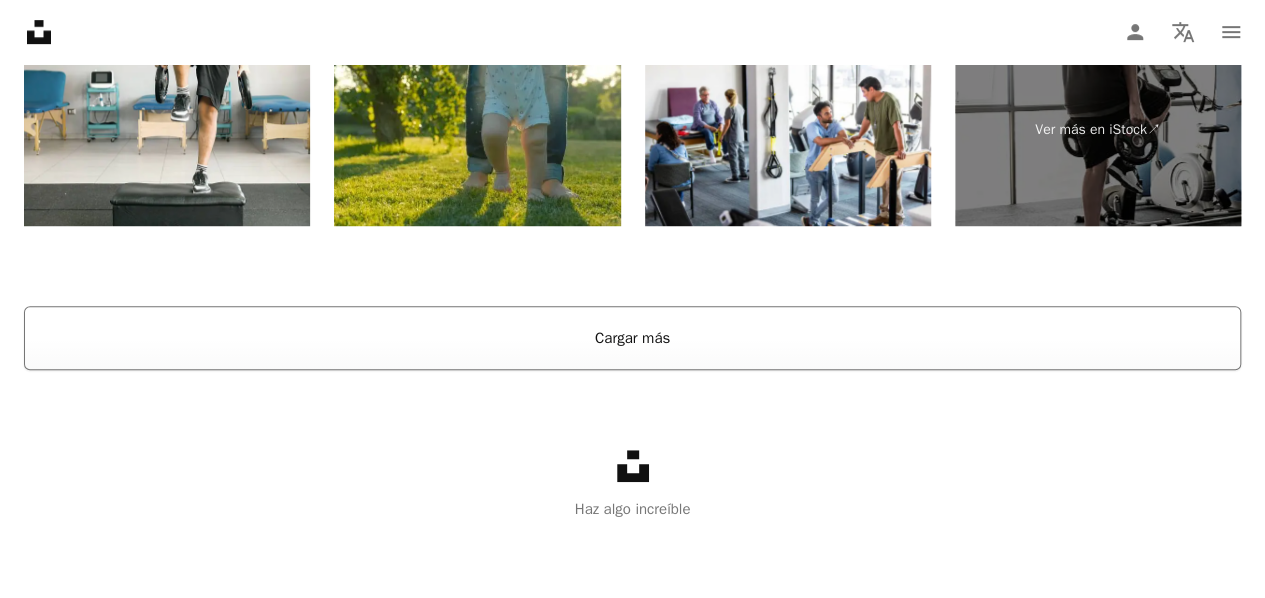 click on "Cargar más" at bounding box center (632, 338) 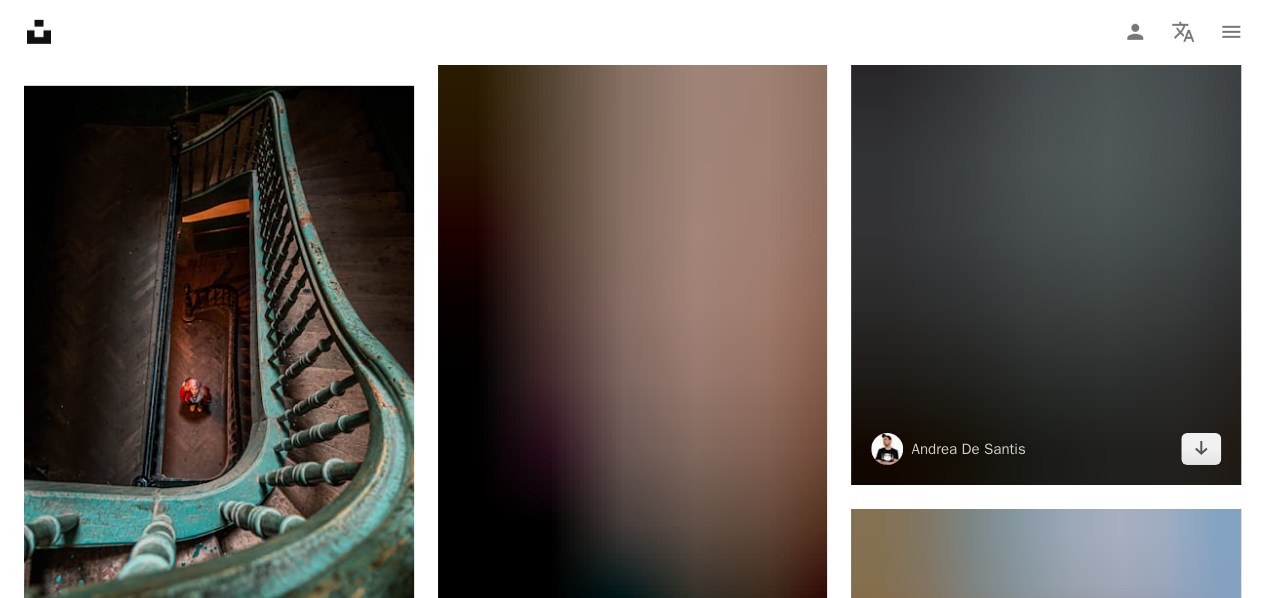 scroll, scrollTop: 52339, scrollLeft: 0, axis: vertical 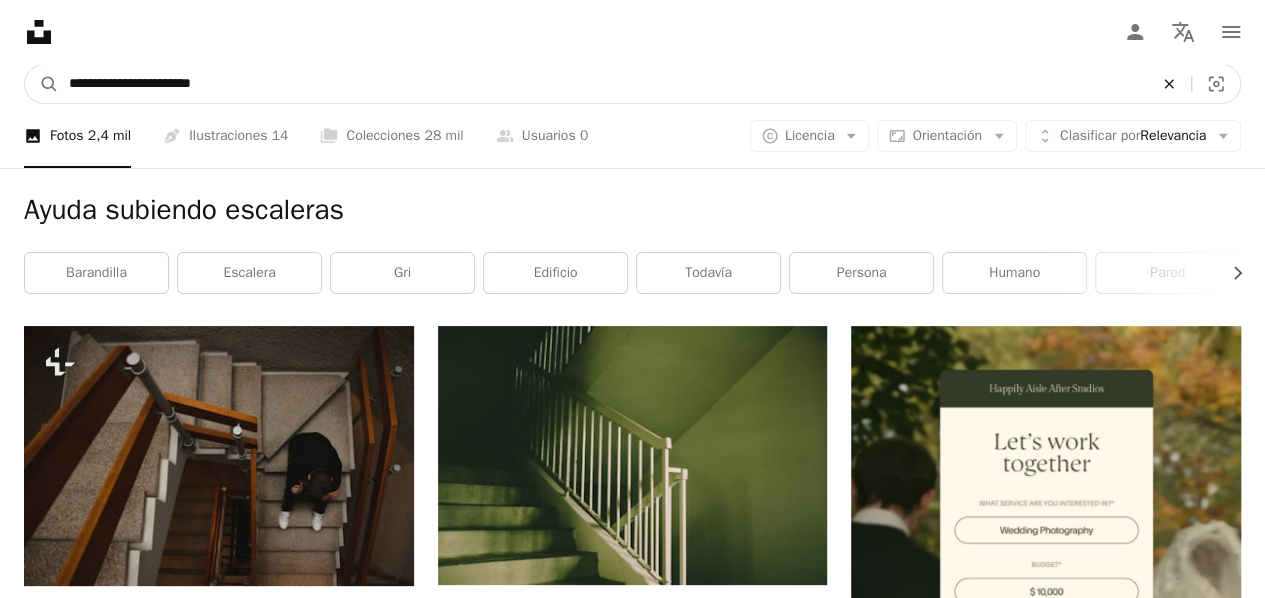 click on "An X shape" 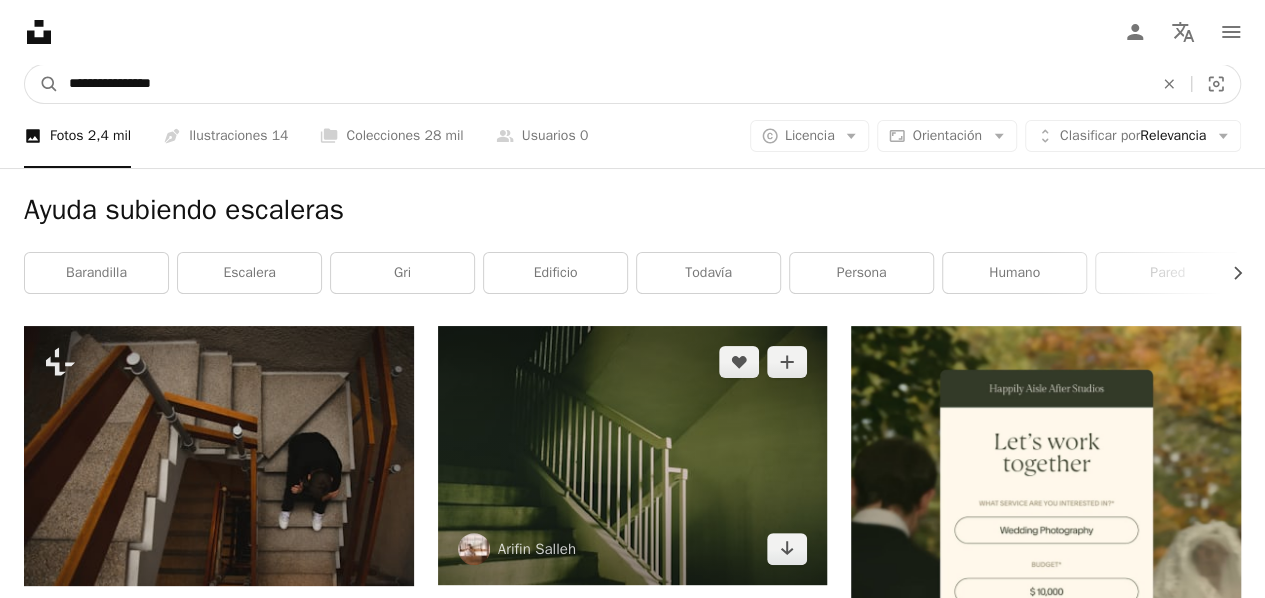 type on "**********" 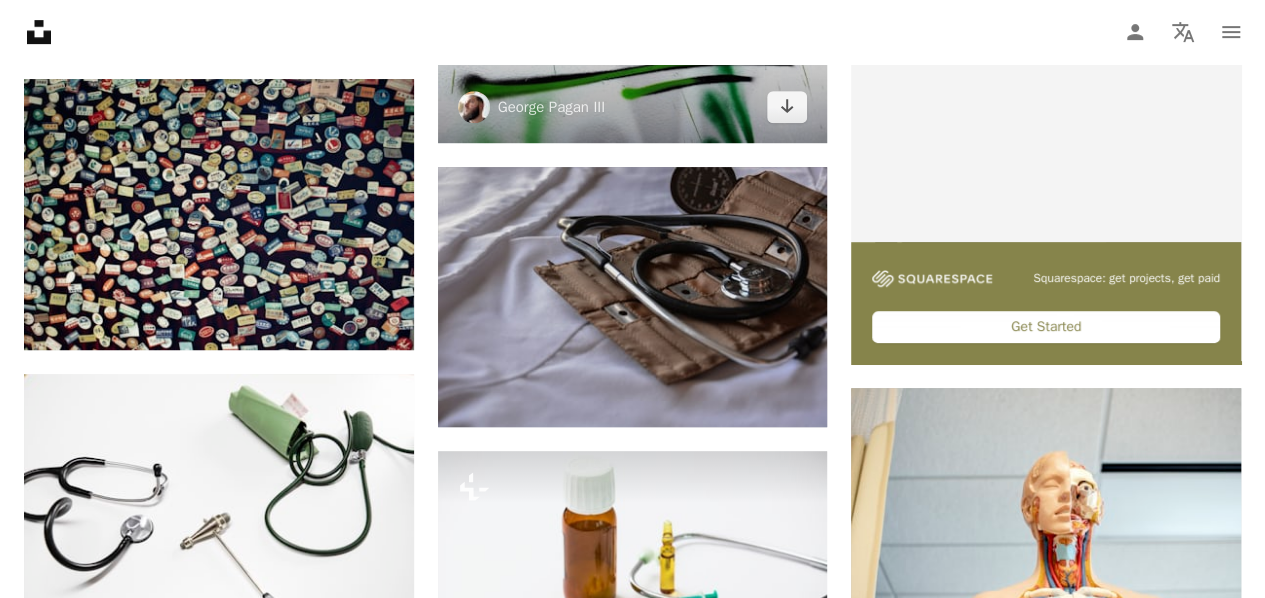 scroll, scrollTop: 500, scrollLeft: 0, axis: vertical 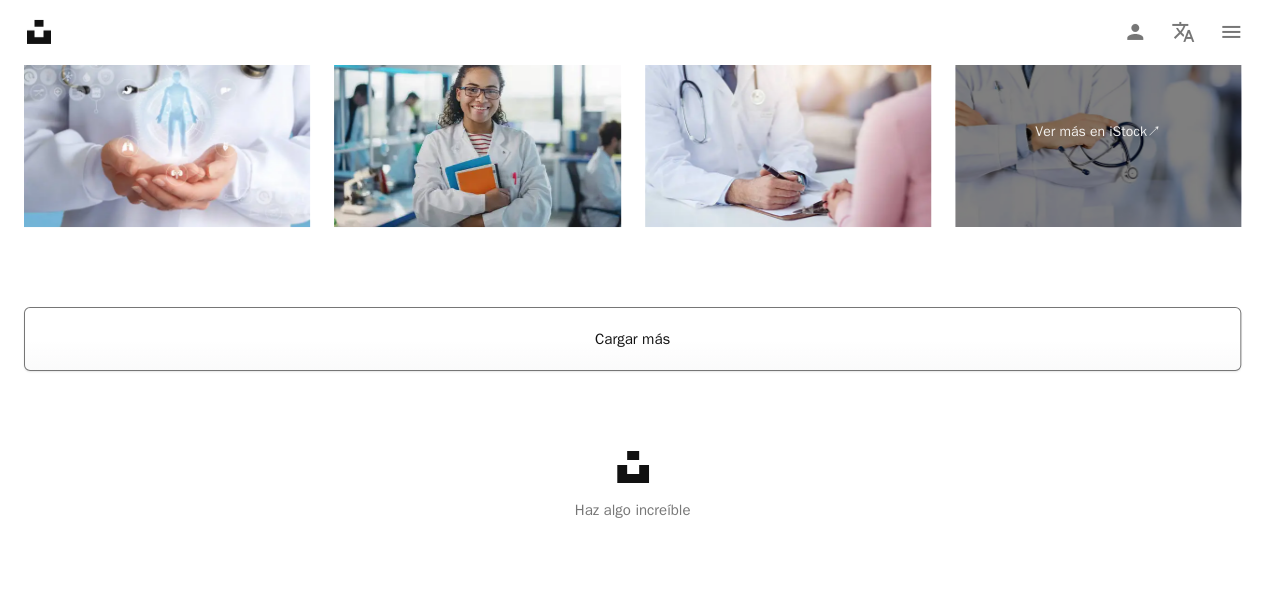 click on "Cargar más" at bounding box center [632, 339] 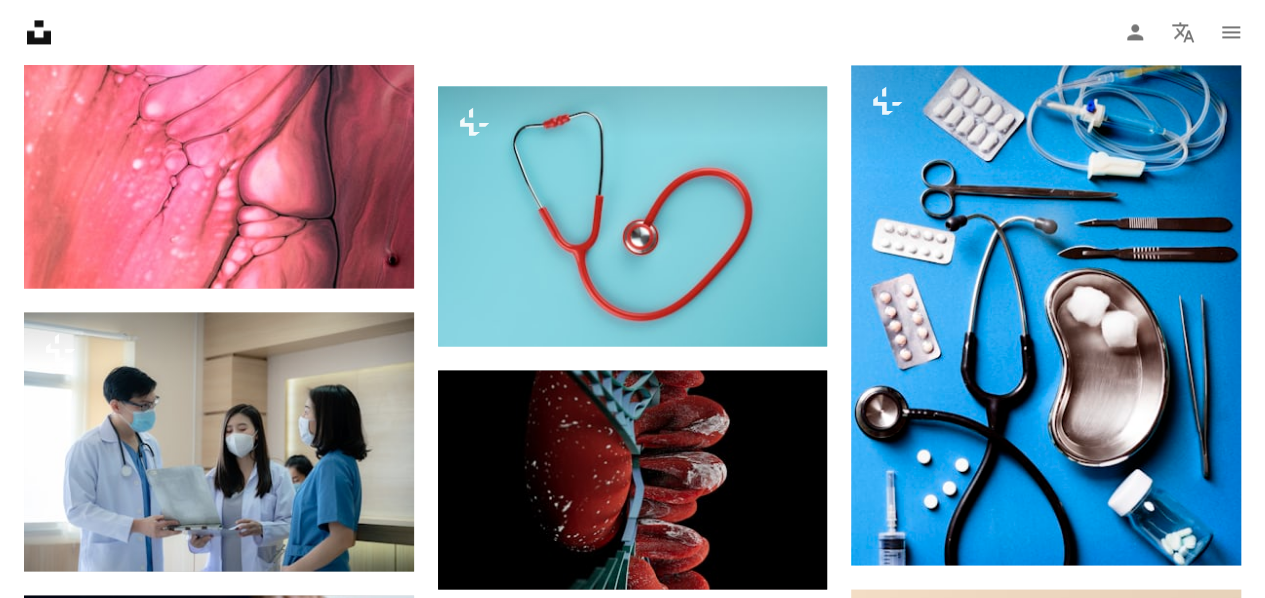 scroll, scrollTop: 5377, scrollLeft: 0, axis: vertical 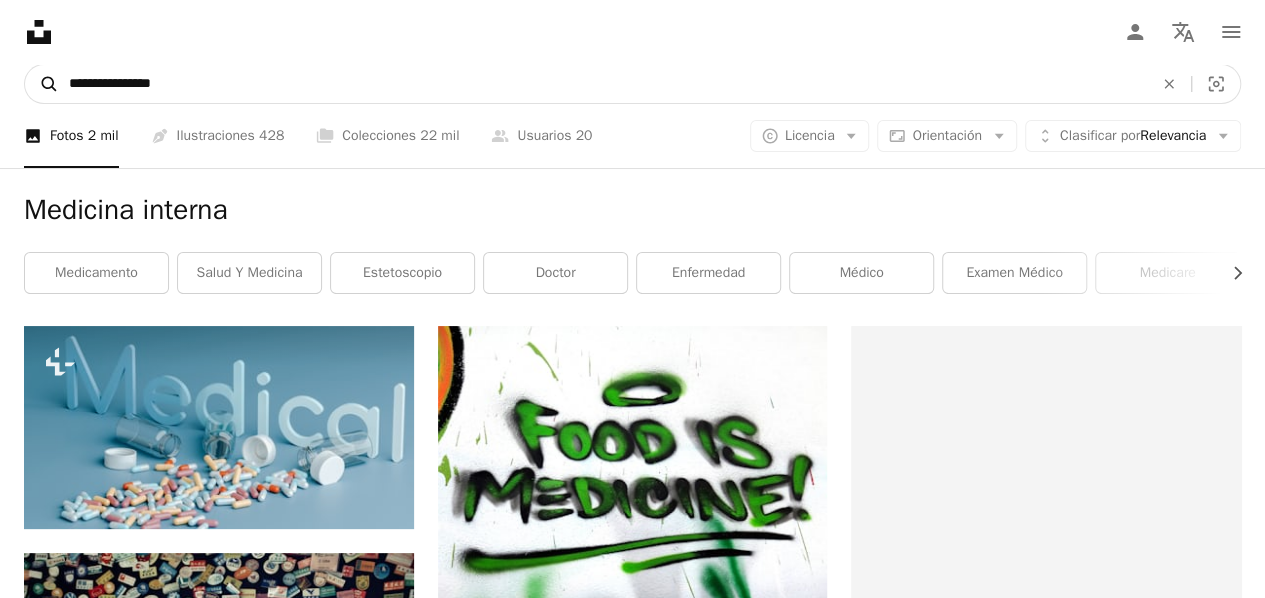 drag, startPoint x: 194, startPoint y: 87, endPoint x: 28, endPoint y: 75, distance: 166.43317 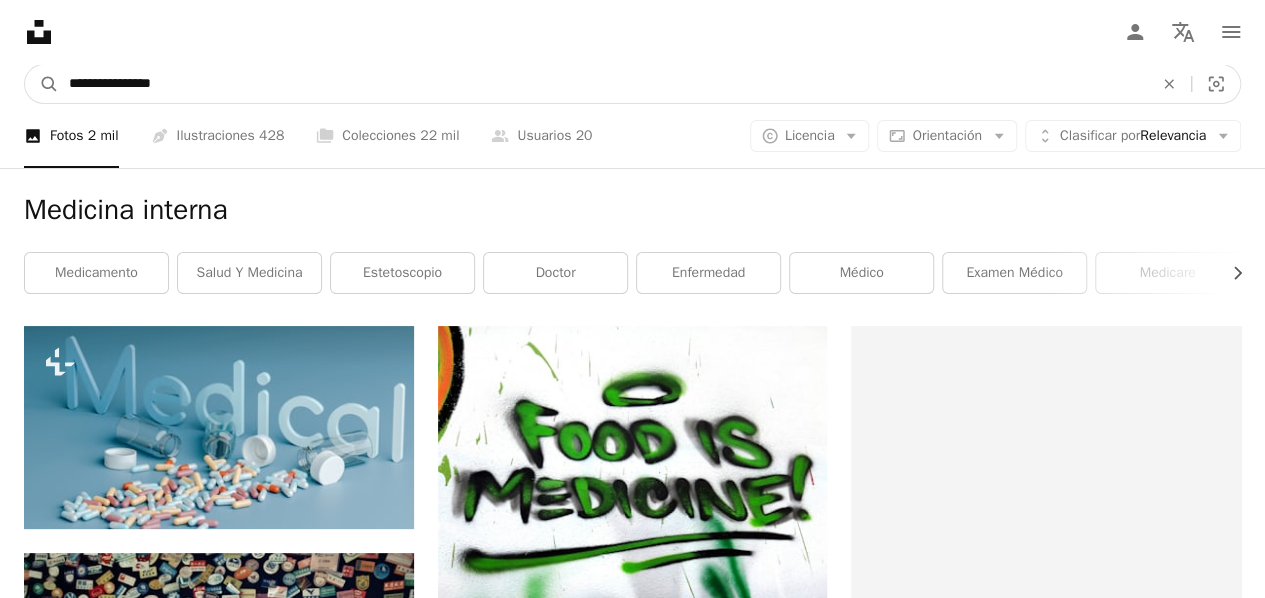 drag, startPoint x: 28, startPoint y: 75, endPoint x: 1, endPoint y: 72, distance: 27.166155 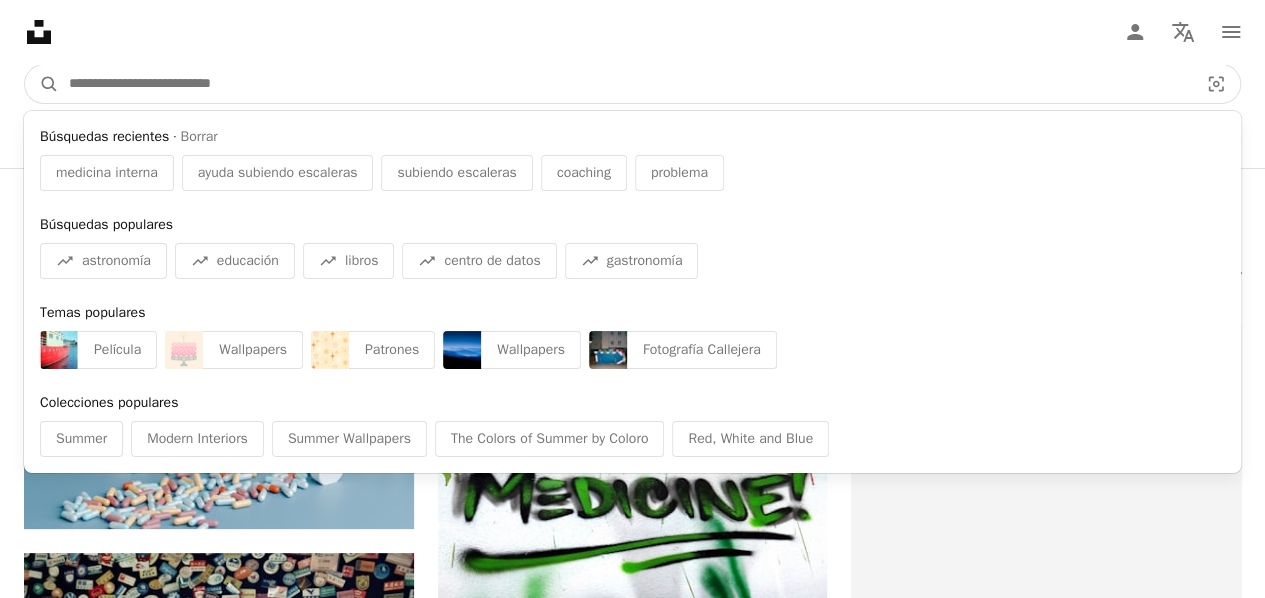 click at bounding box center (625, 84) 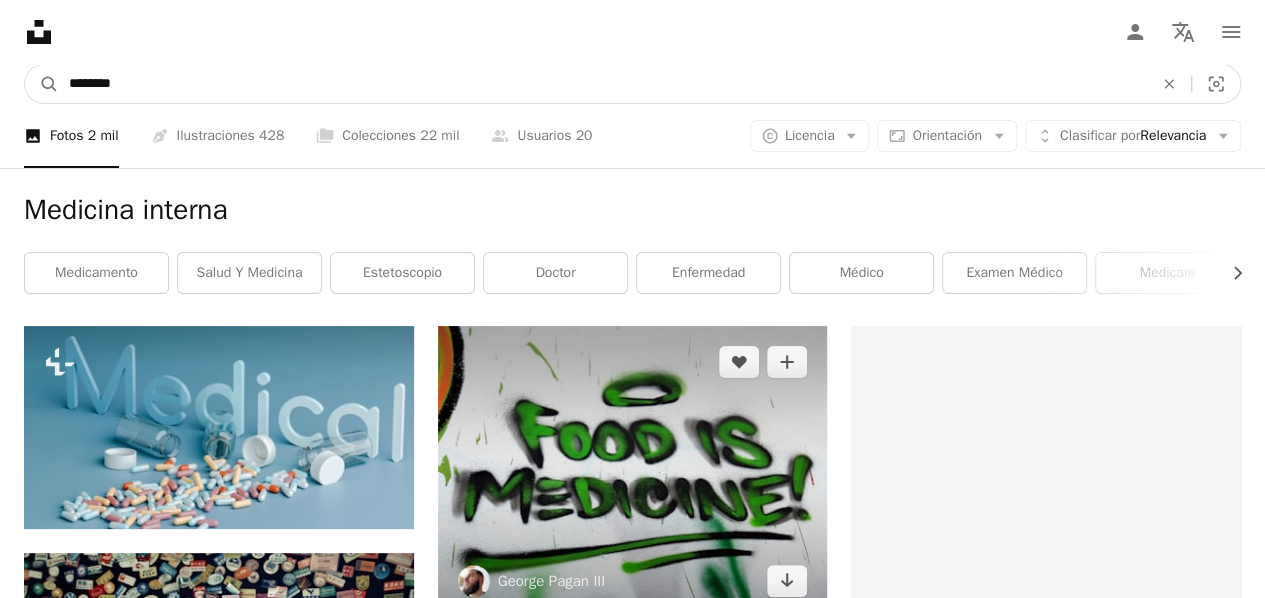 type on "********" 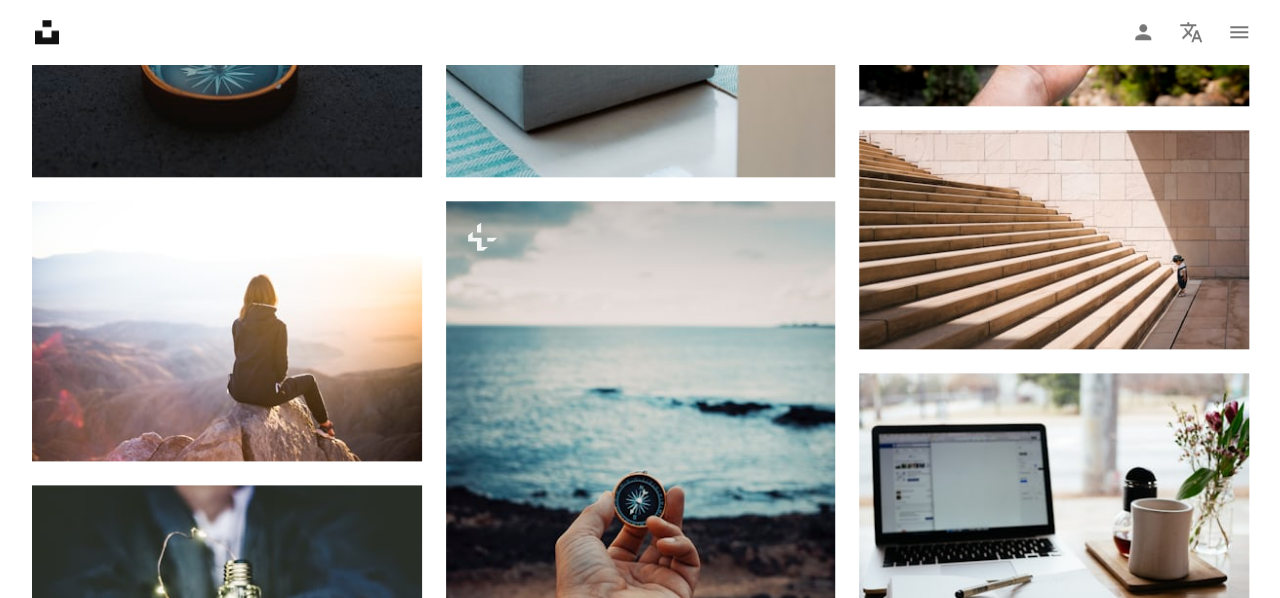 scroll, scrollTop: 1000, scrollLeft: 0, axis: vertical 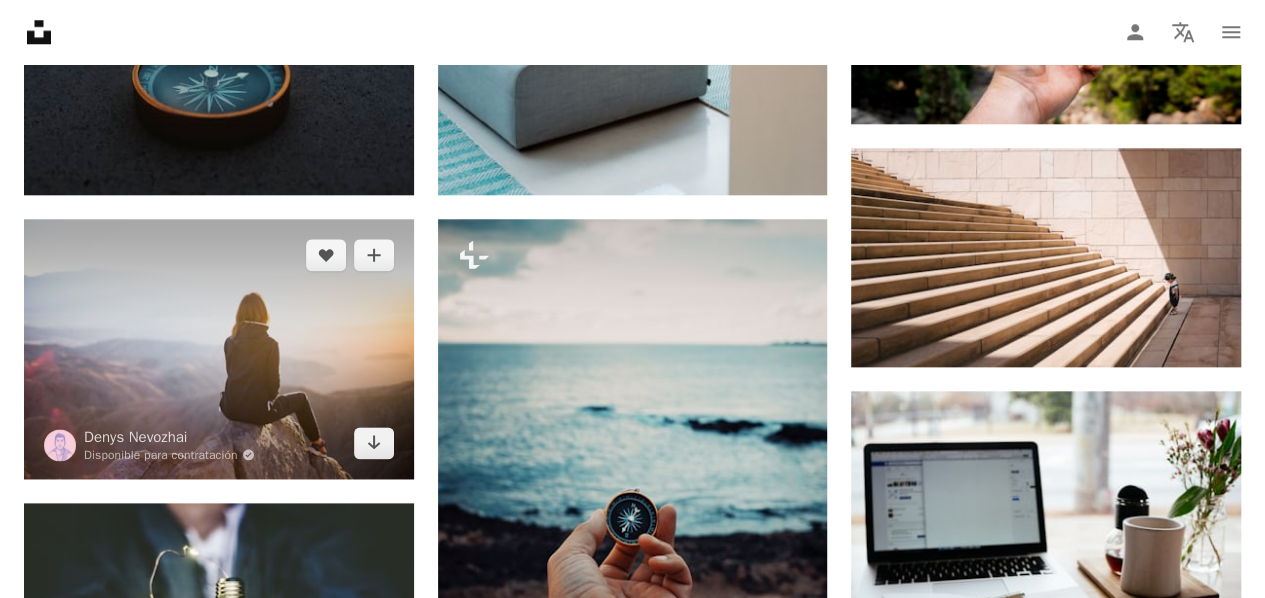 click at bounding box center (219, 349) 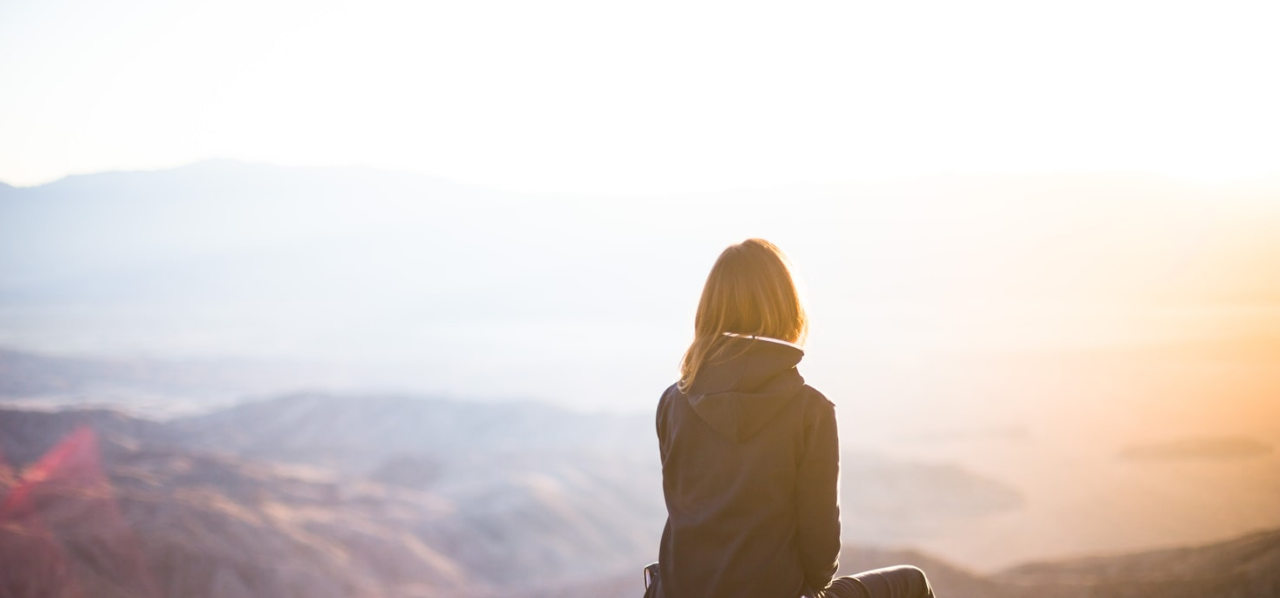 scroll, scrollTop: 118, scrollLeft: 0, axis: vertical 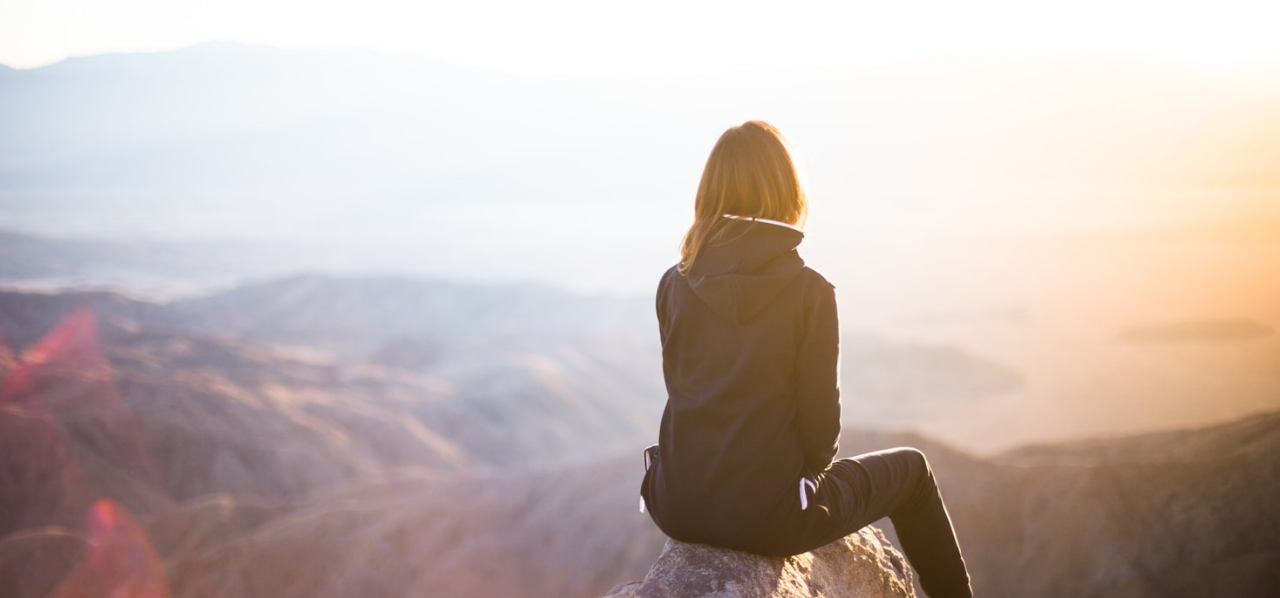 click at bounding box center (640, 308) 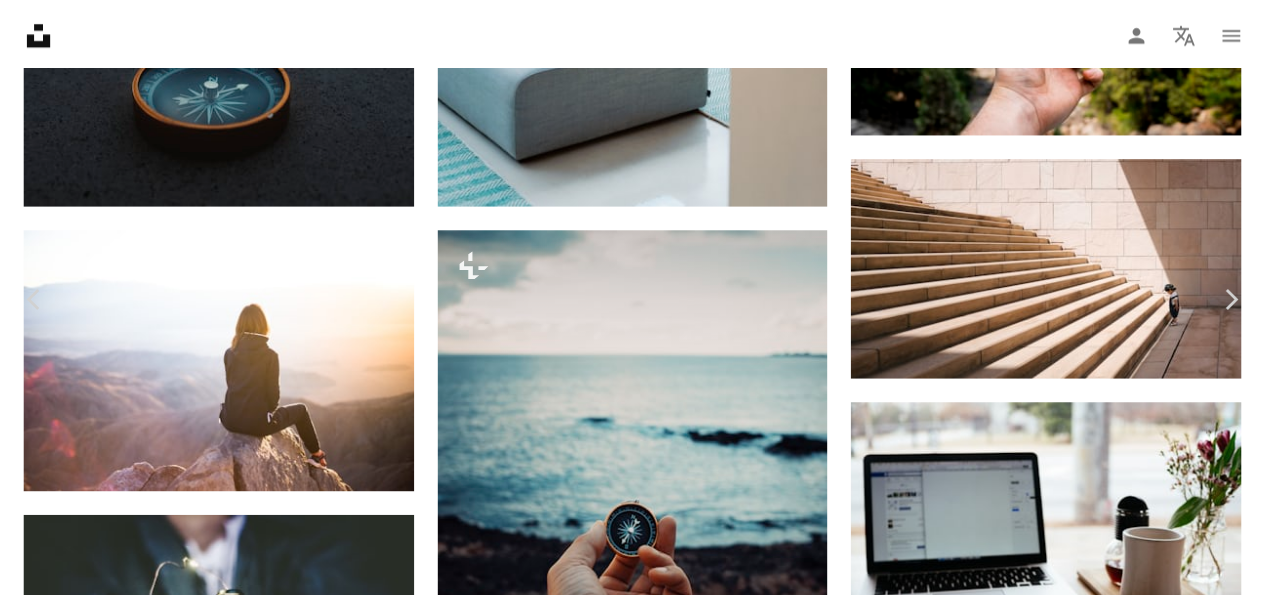 scroll, scrollTop: 0, scrollLeft: 0, axis: both 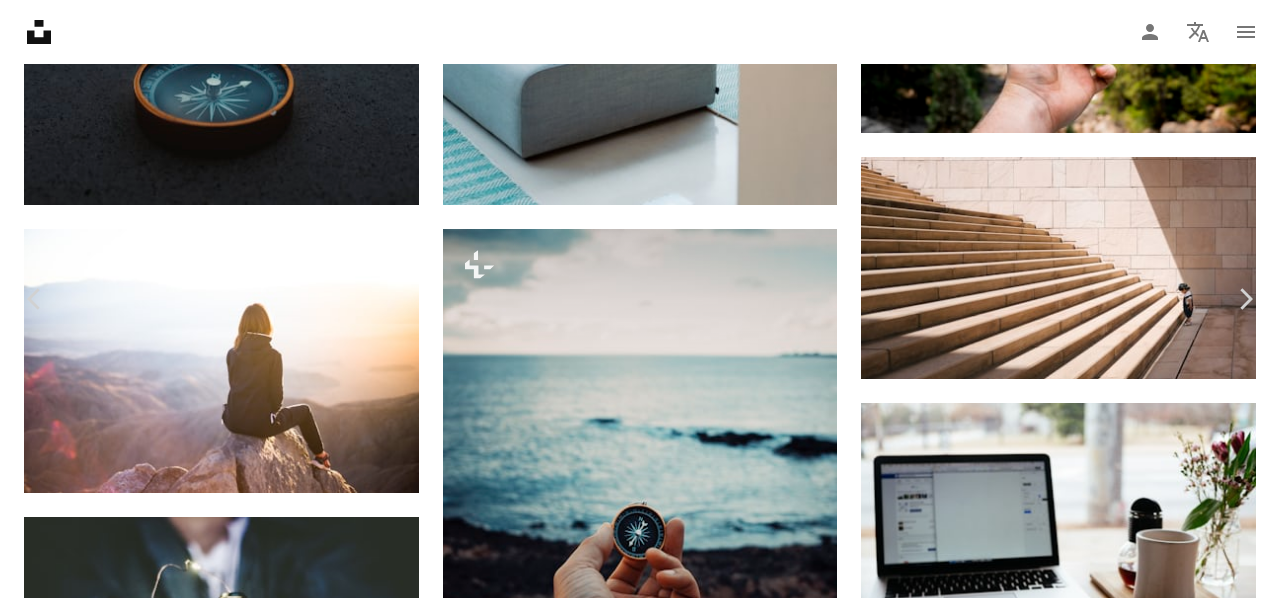click on "Descargar gratis" at bounding box center (1074, 29703) 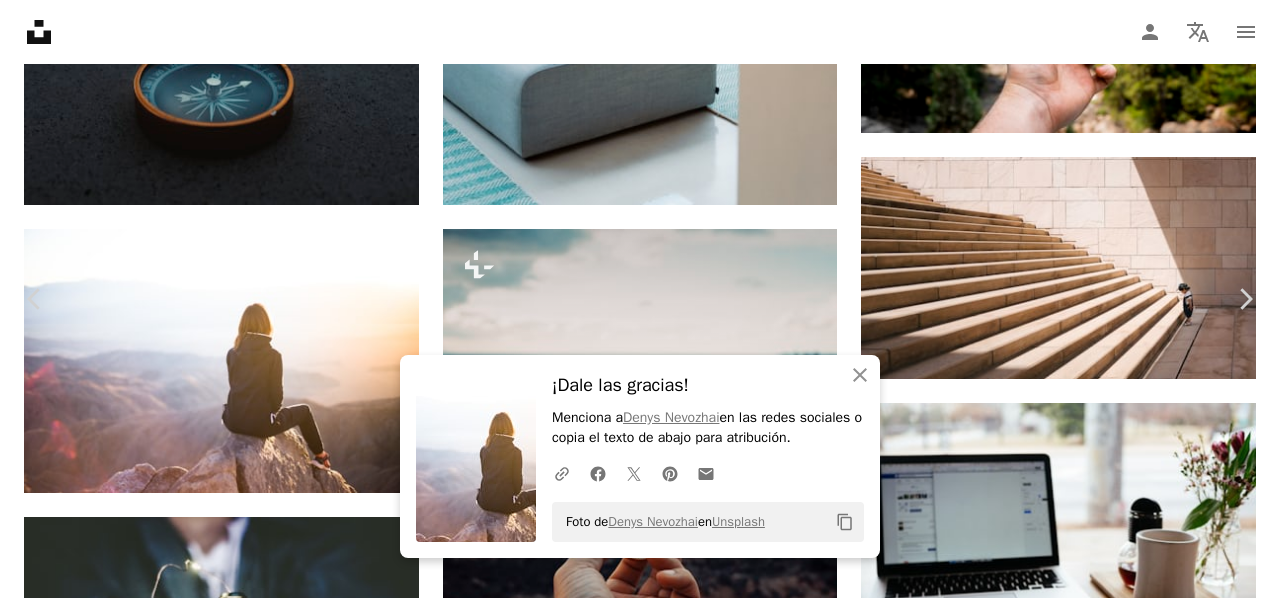 click on "An X shape Chevron left Chevron right An X shape Cerrar ¡Dale las gracias! Menciona a [PERSON] en las redes sociales o copia el texto de abajo para atribución. A URL sharing icon (chains) Facebook icon X (formerly Twitter) icon Pinterest icon An envelope Foto de [PERSON] en Unsplash
Copy content [PERSON] Disponible para contratación A checkmark inside of a circle A heart A plus sign Editar imagen   Plus sign for Unsplash+ Descargar gratis Chevron down Zoom in Visualizaciones 54.950.516 Descargas 450.929 Presentado en Fotos ,  Salud y bienestar A forward-right arrow Compartir Info icon Información More Actions A map marker Keys View, [LOCATION], [COUNTRY] Calendar outlined Publicado el  [DATE] Camera Canon, EOS 6D Safety Uso gratuito bajo la  Licencia Unsplash mujer muchacha puesta del sol montaña hembra feliz mínimo minimalista soñar [STATE] felicidad sol Positivo brillante cálido soñador Profundidad de campo fondo negocio viajar Imágenes gratuitas  |   ↗" at bounding box center (640, 29955) 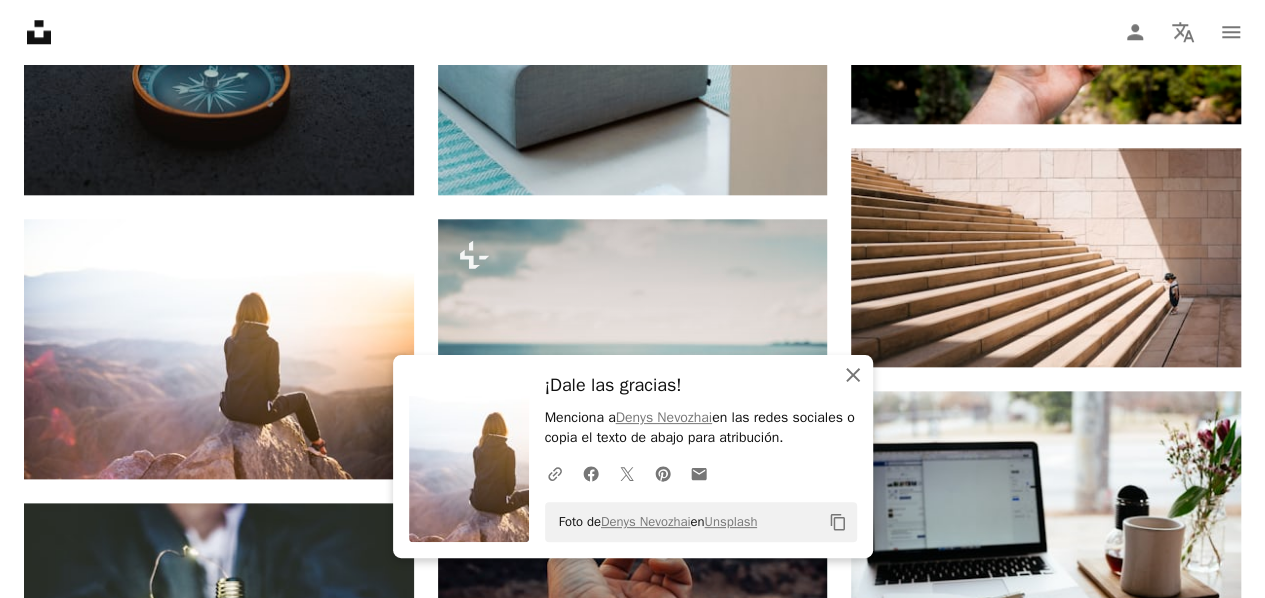 click on "An X shape" 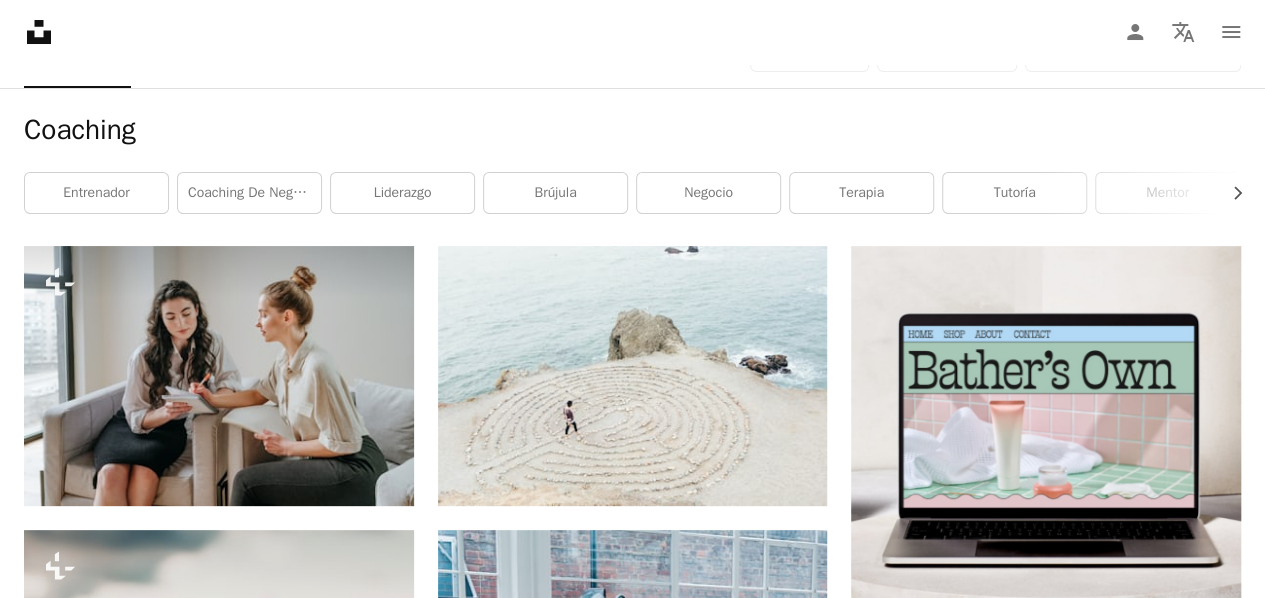 scroll, scrollTop: 0, scrollLeft: 0, axis: both 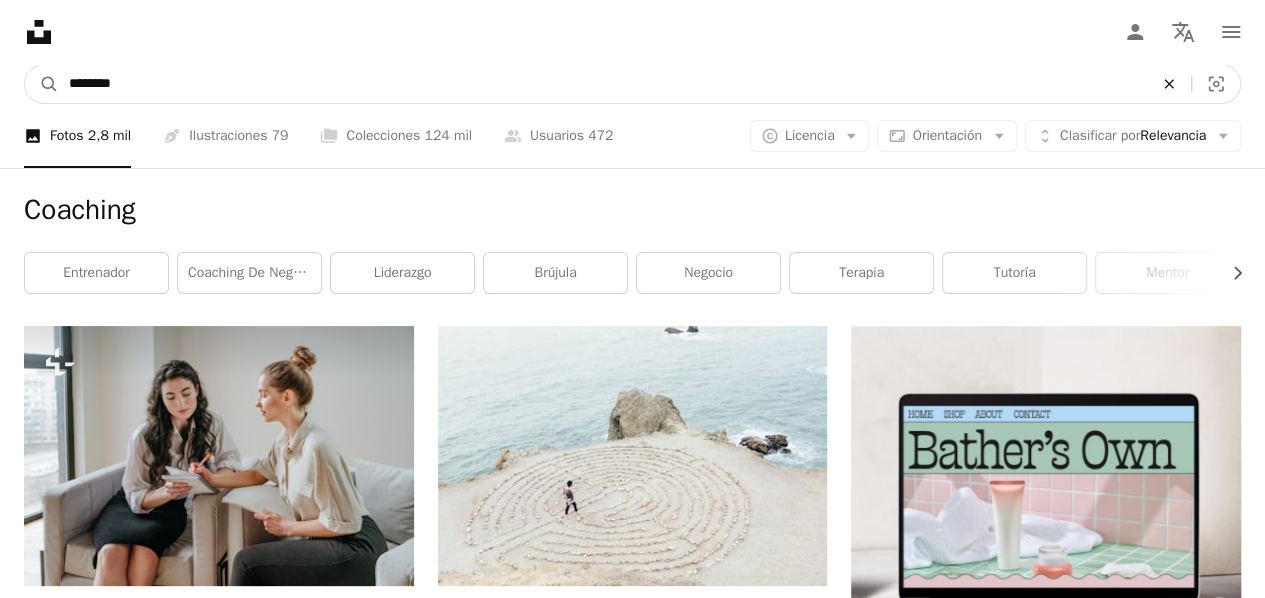 click 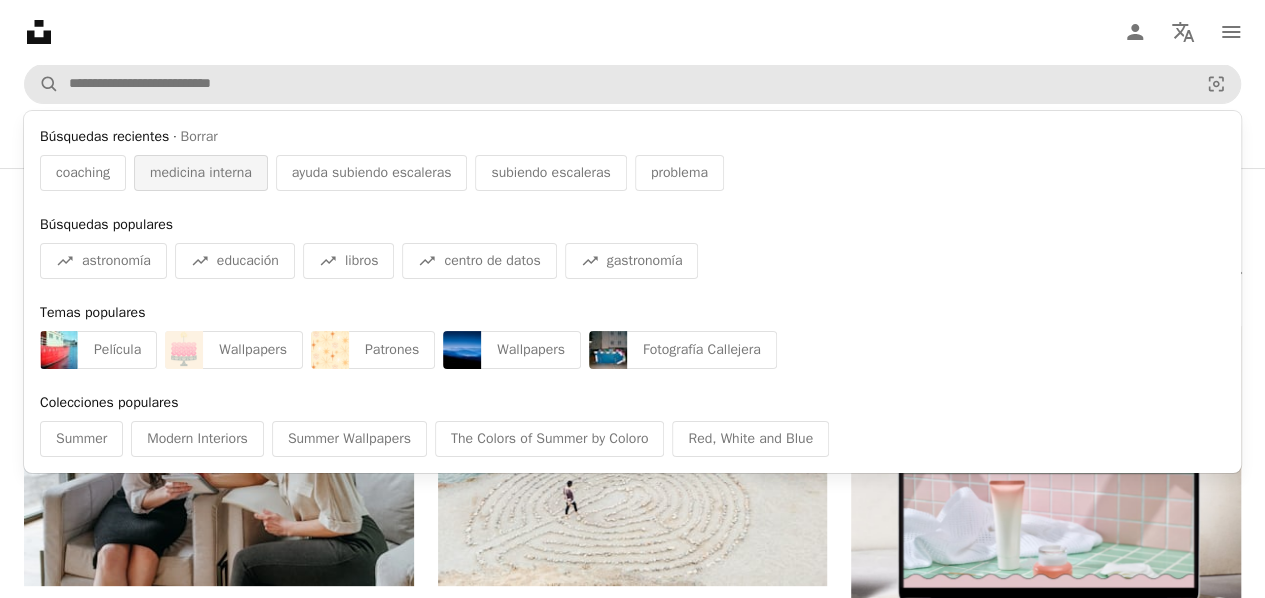 click on "medicina interna" at bounding box center (201, 173) 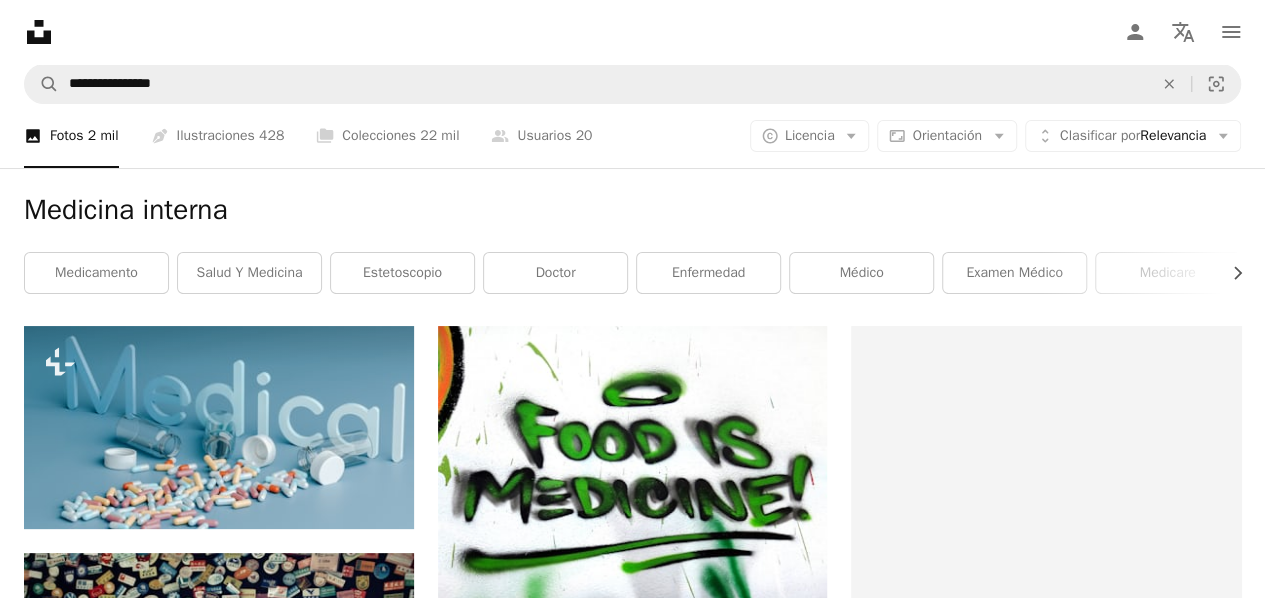 scroll, scrollTop: 490, scrollLeft: 0, axis: vertical 